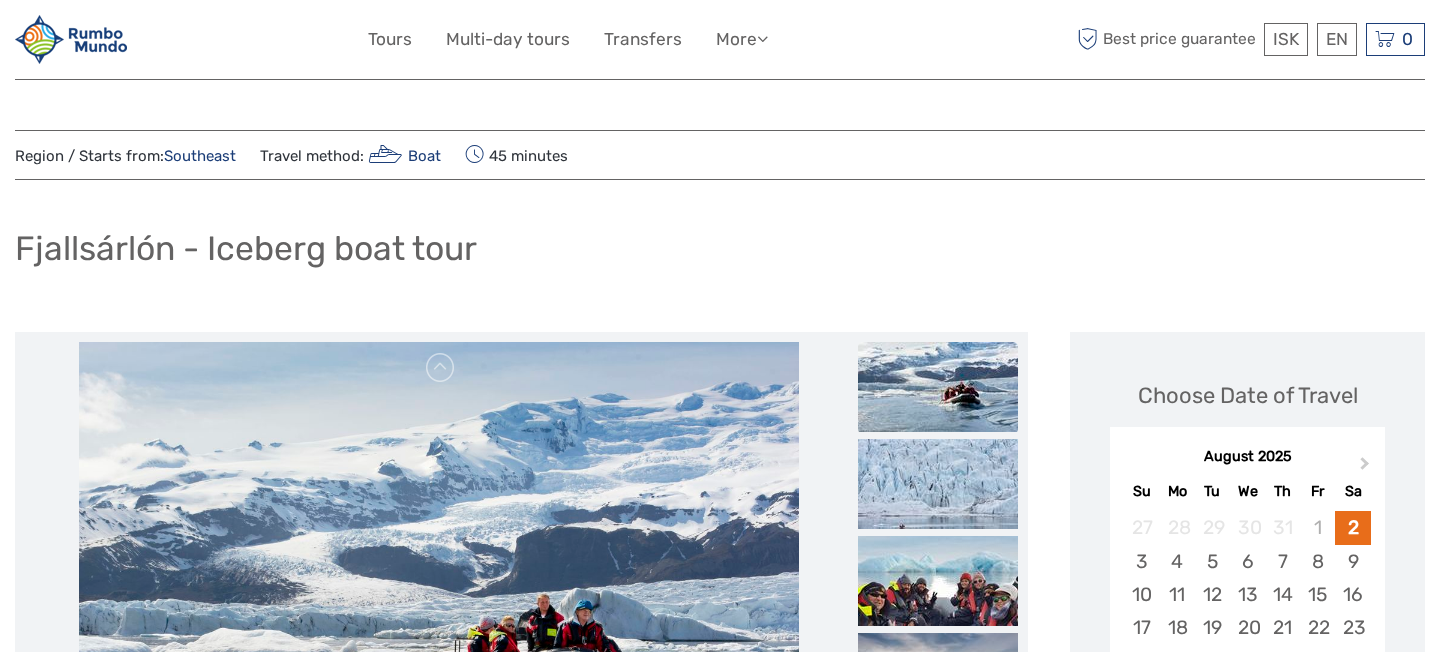 scroll, scrollTop: 0, scrollLeft: 0, axis: both 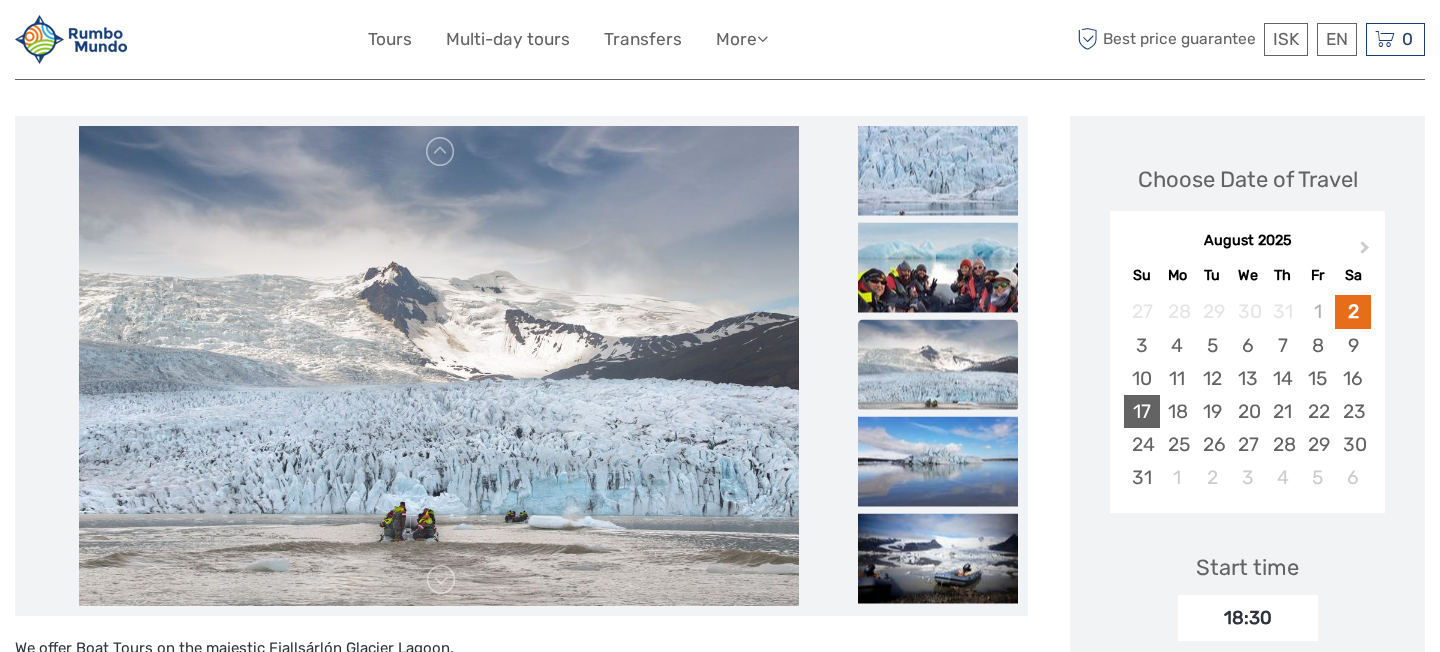 click on "17" at bounding box center [1141, 411] 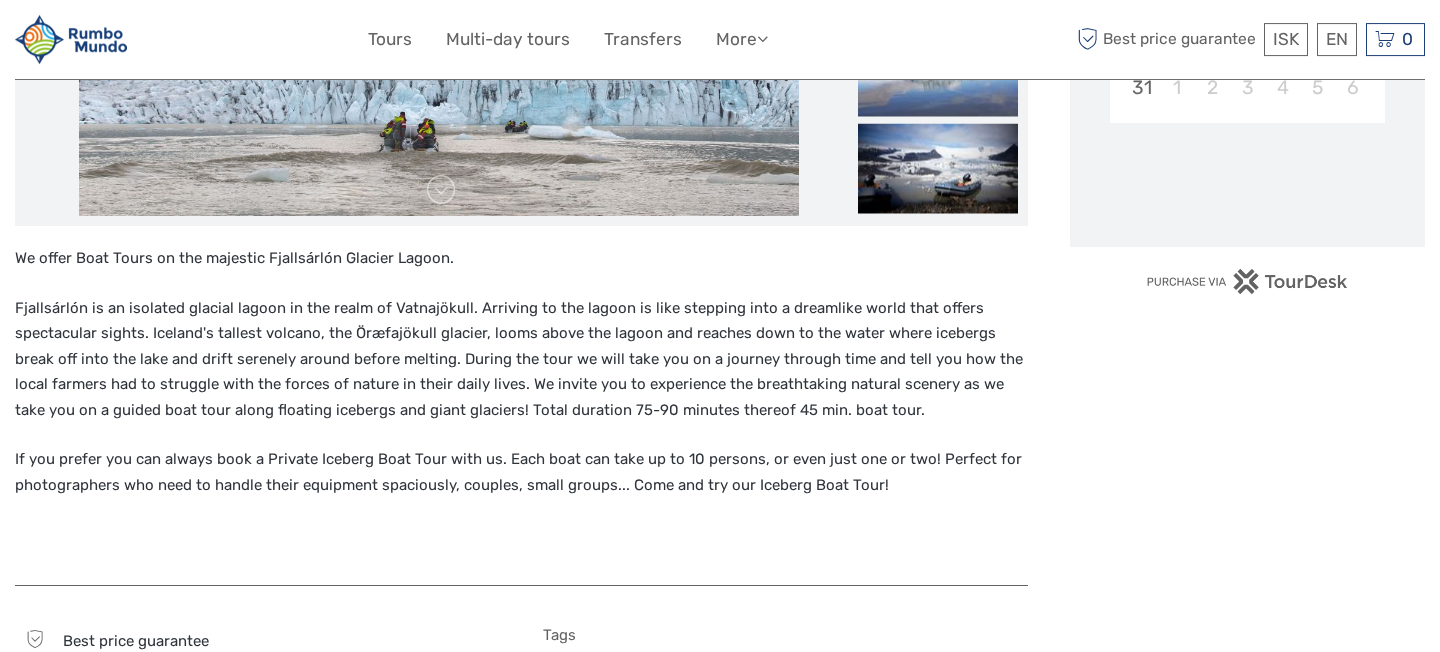 scroll, scrollTop: 648, scrollLeft: 0, axis: vertical 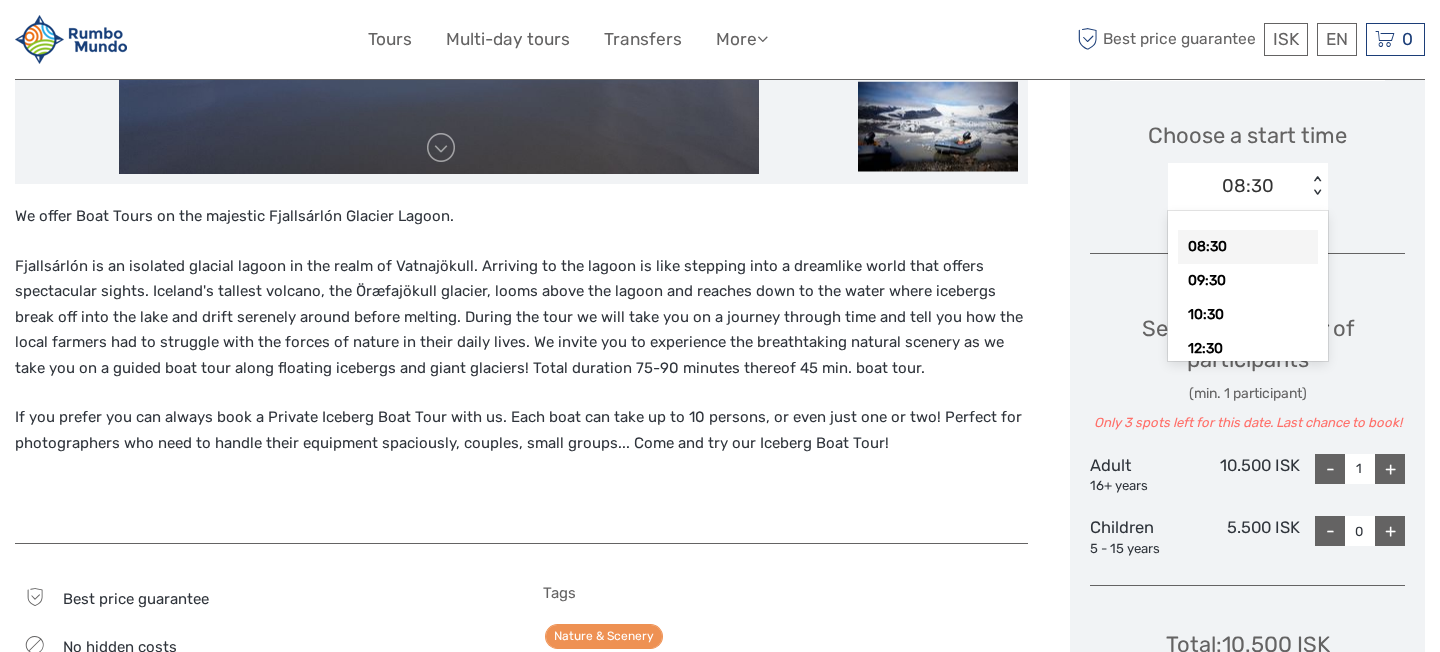 click on "< >" at bounding box center (1316, 186) 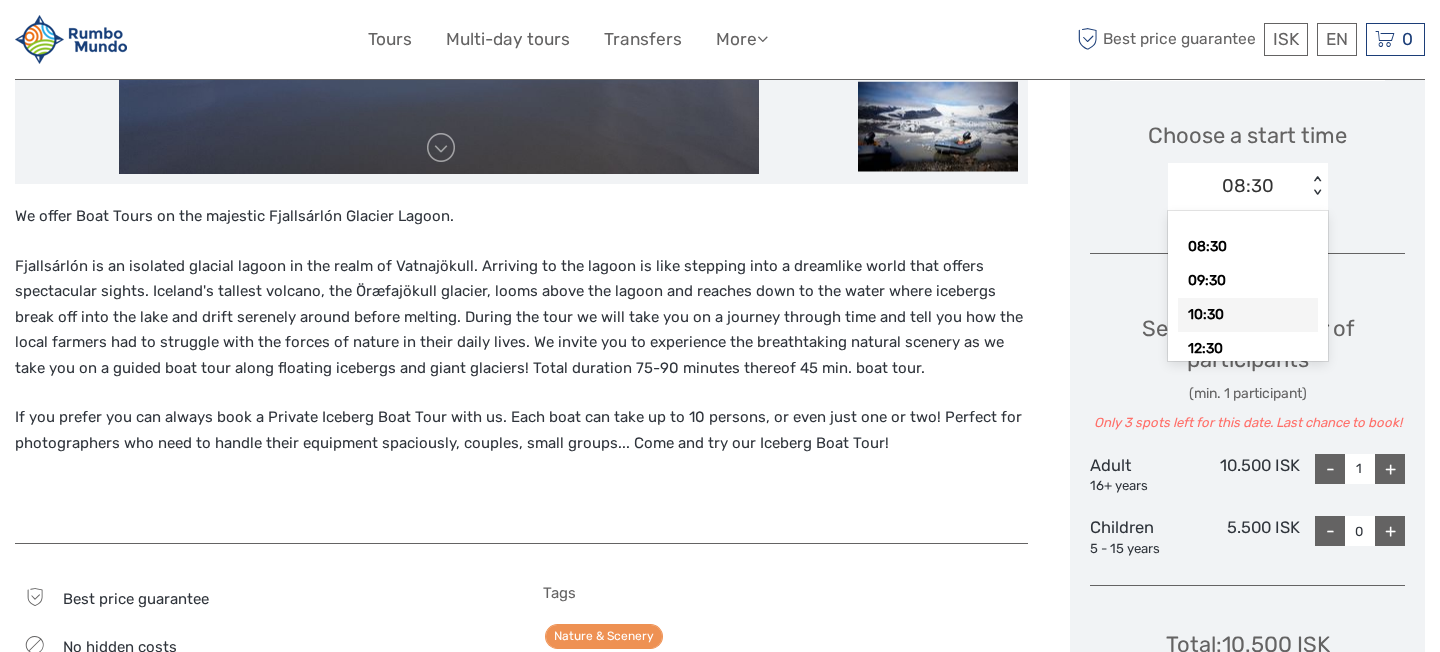 click on "10:30" at bounding box center [1248, 315] 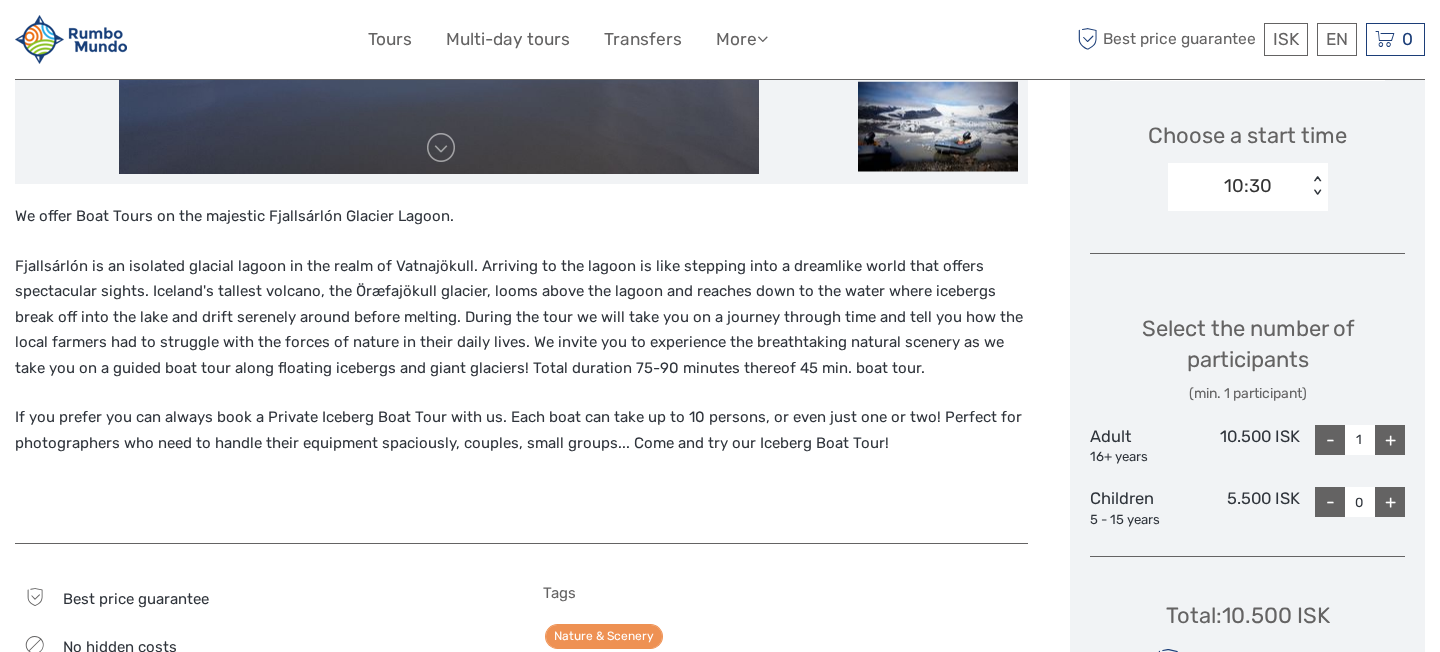 click on "+" at bounding box center (1390, 440) 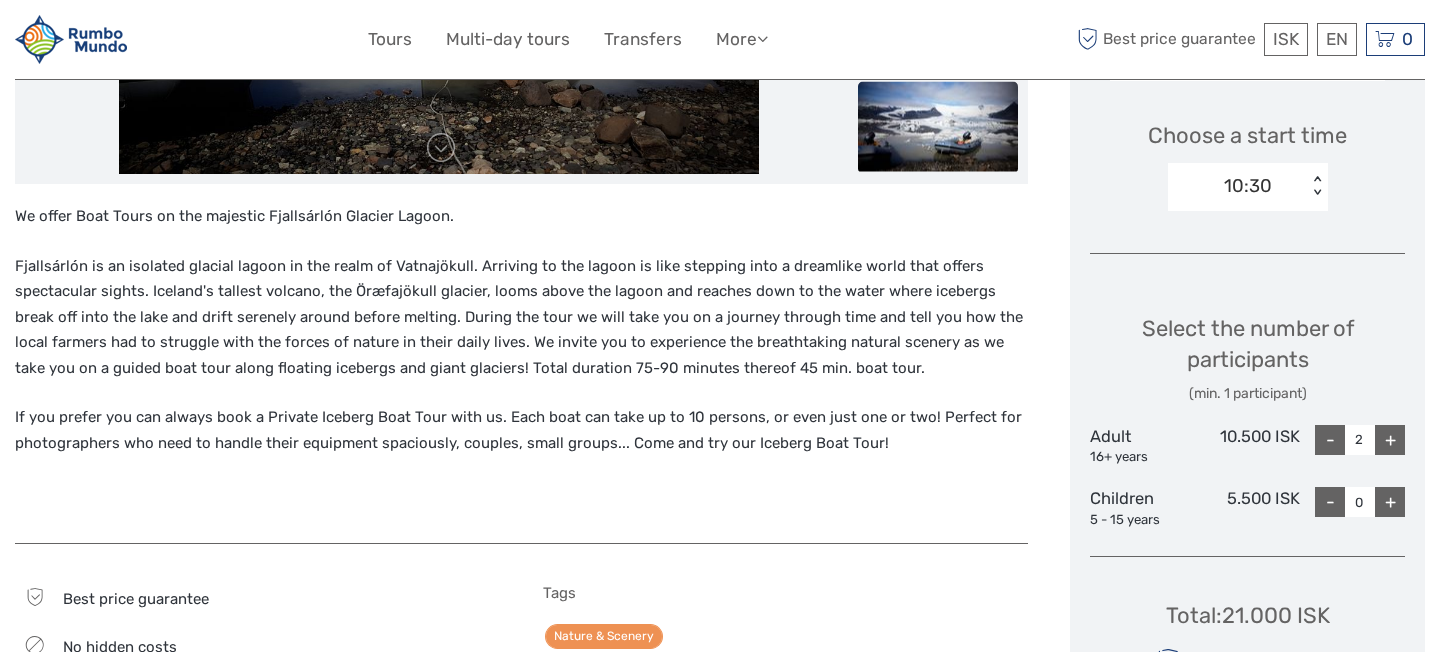 click on "+" at bounding box center (1390, 440) 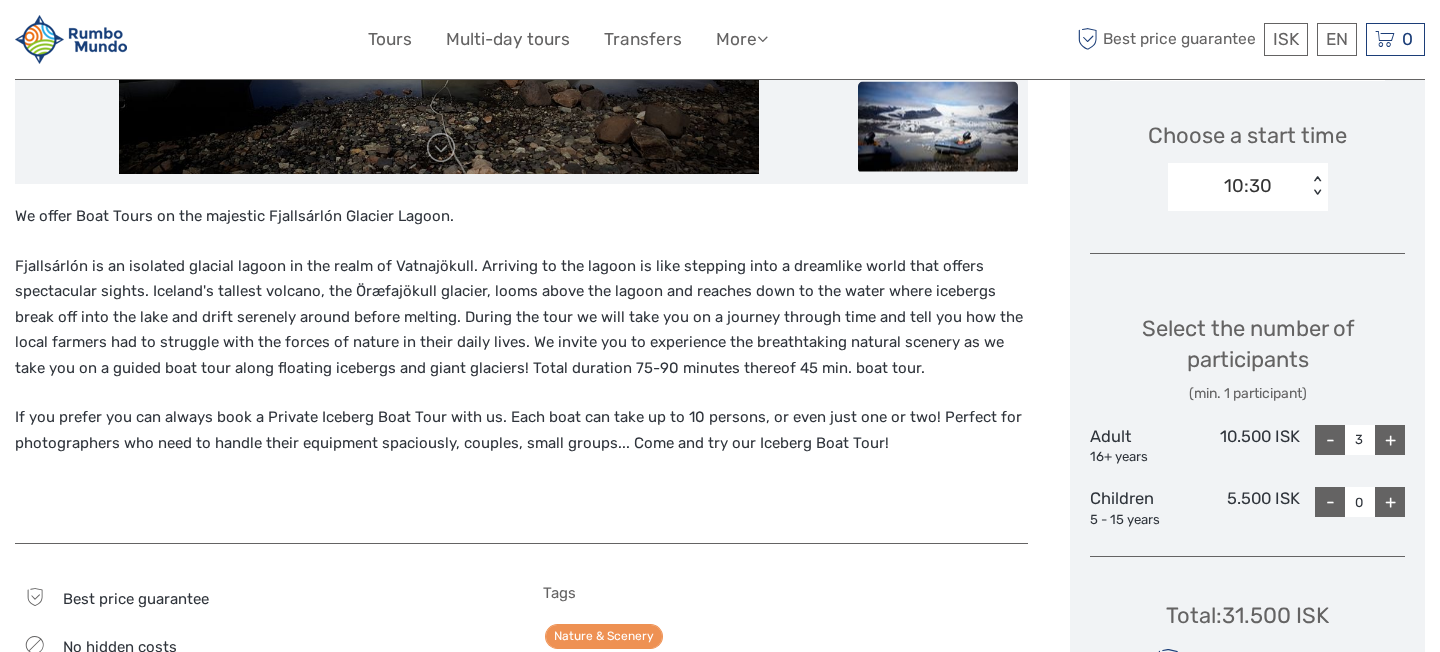 click on "+" at bounding box center (1390, 440) 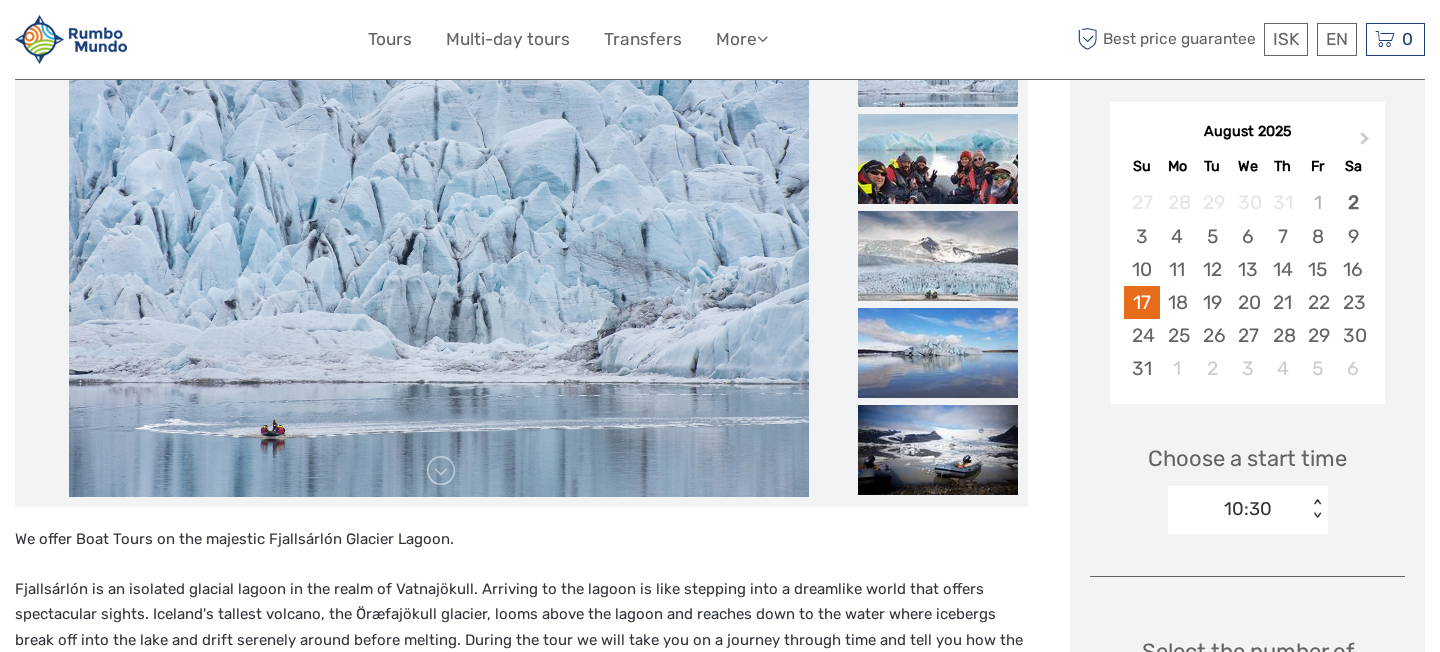 scroll, scrollTop: 324, scrollLeft: 0, axis: vertical 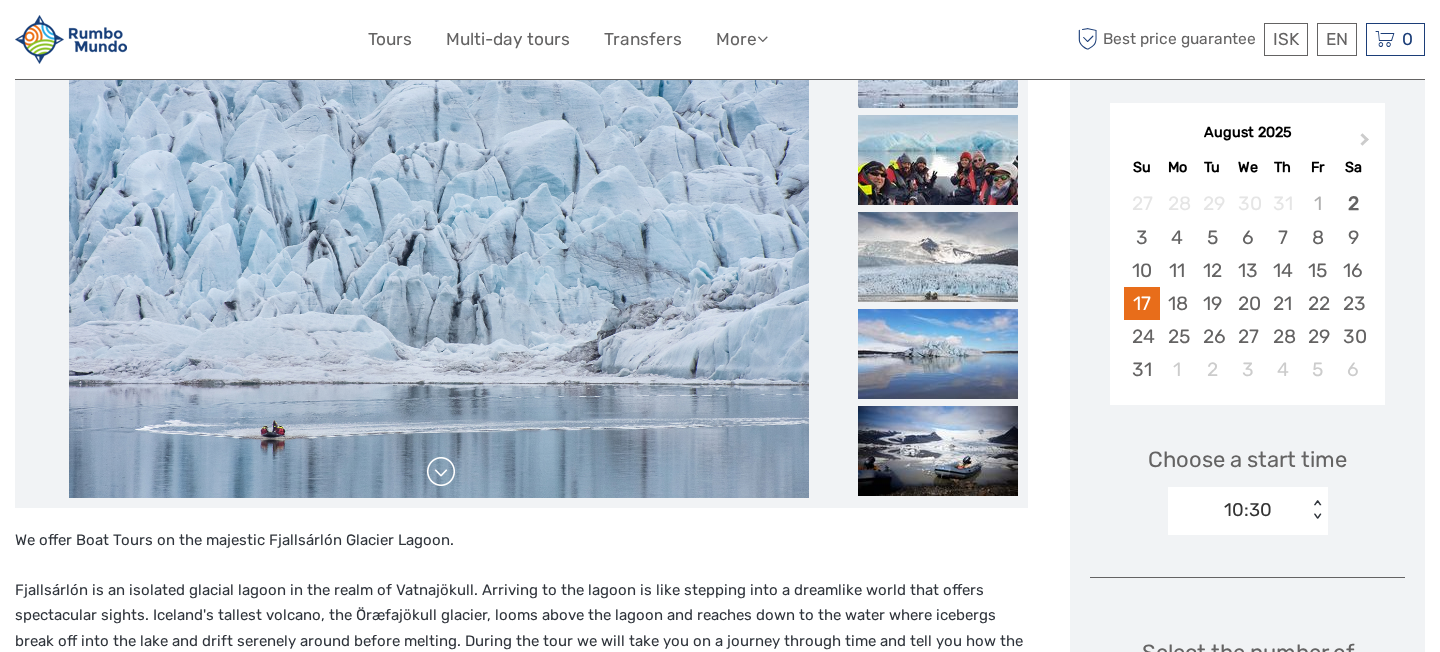 click at bounding box center [441, 472] 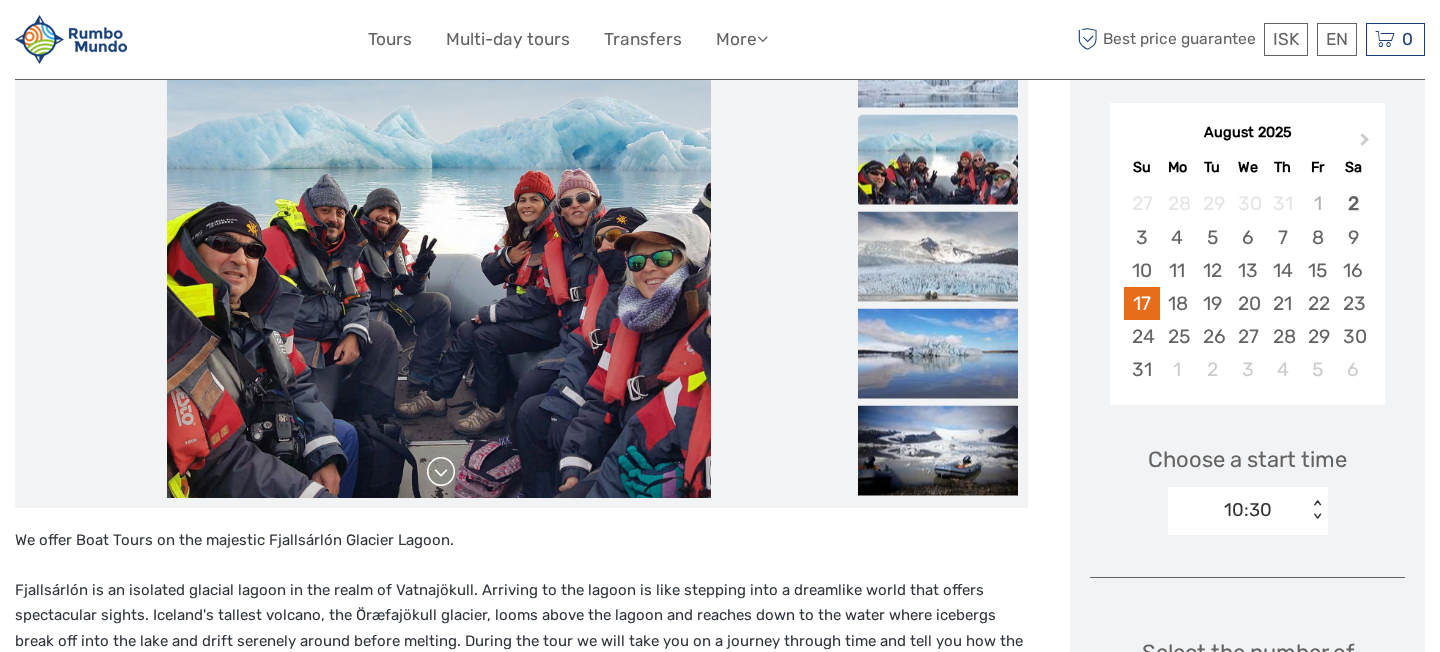 click at bounding box center [441, 472] 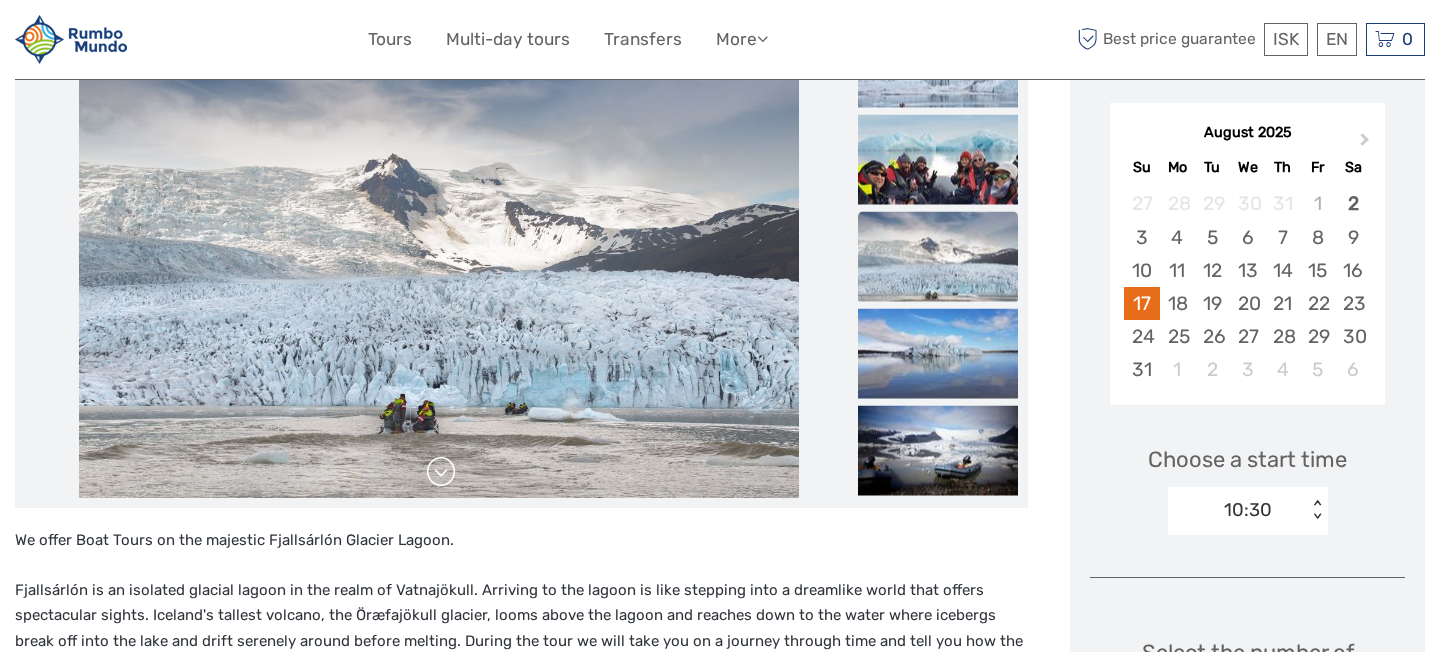 click at bounding box center (441, 472) 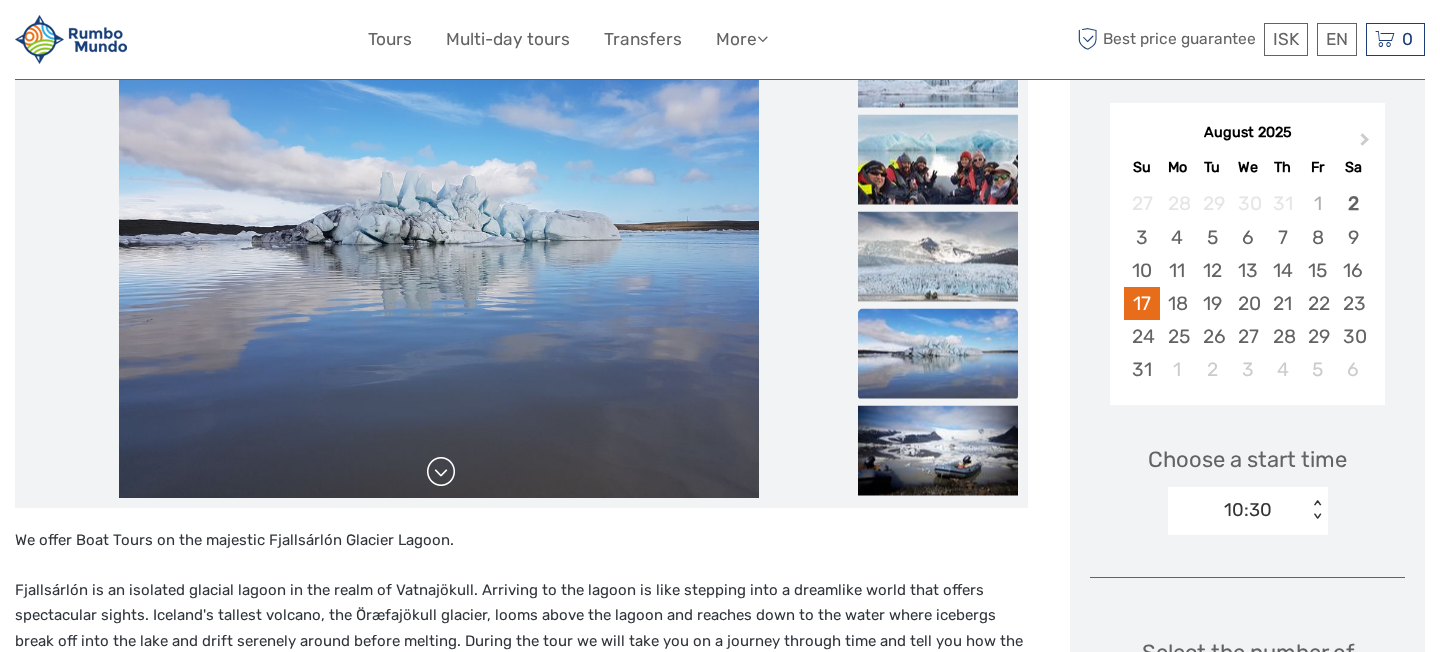 click at bounding box center [441, 472] 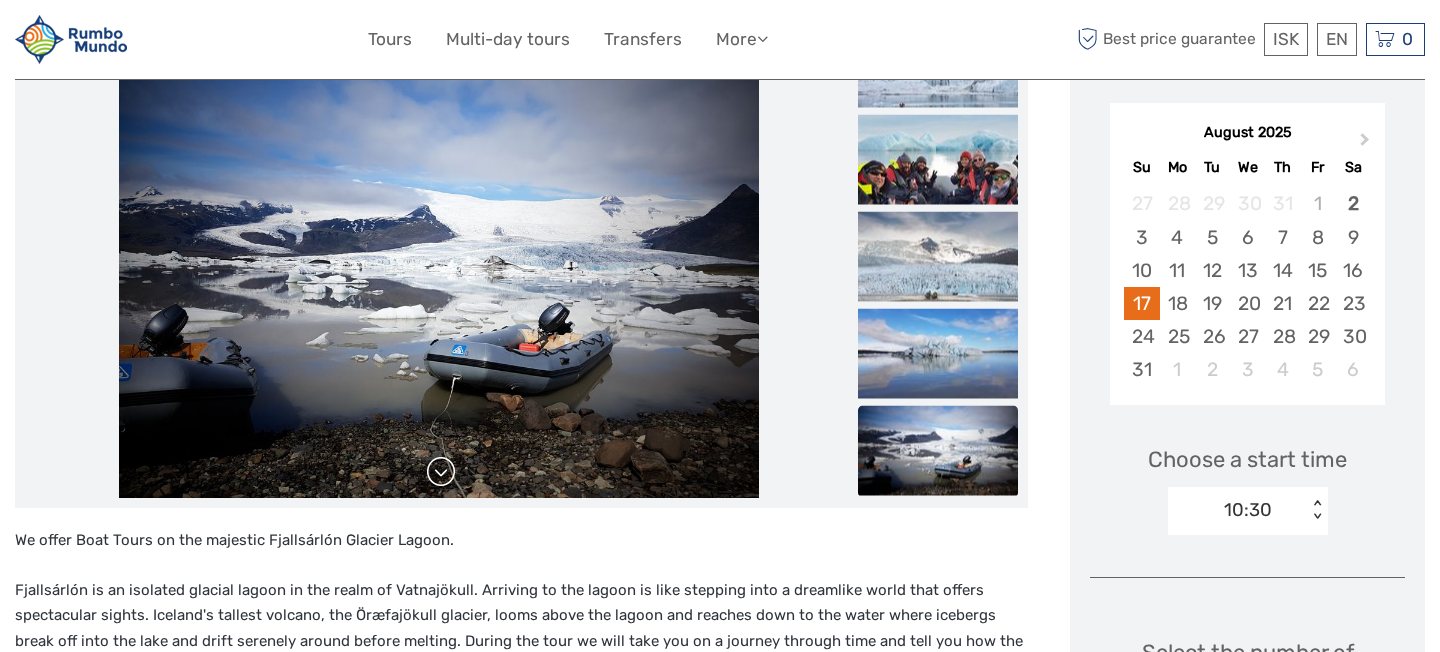 click at bounding box center (441, 472) 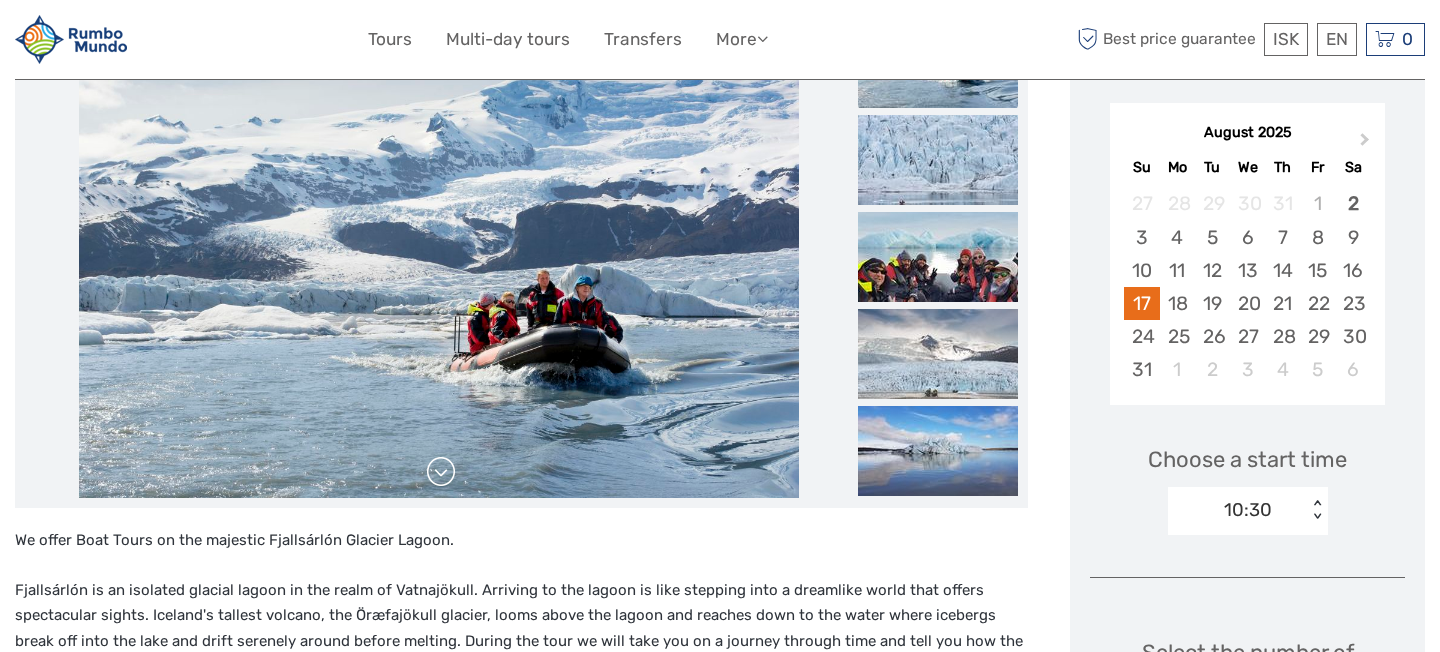 click at bounding box center (441, 472) 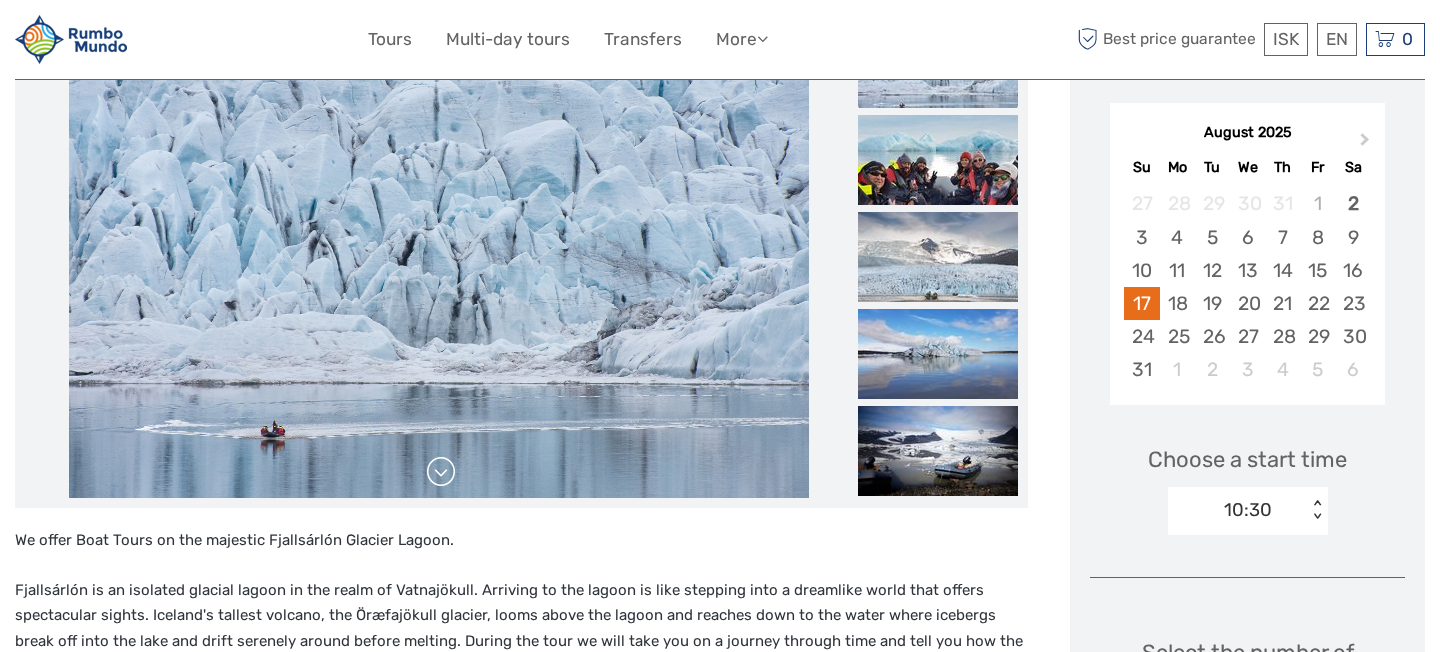 click at bounding box center [441, 472] 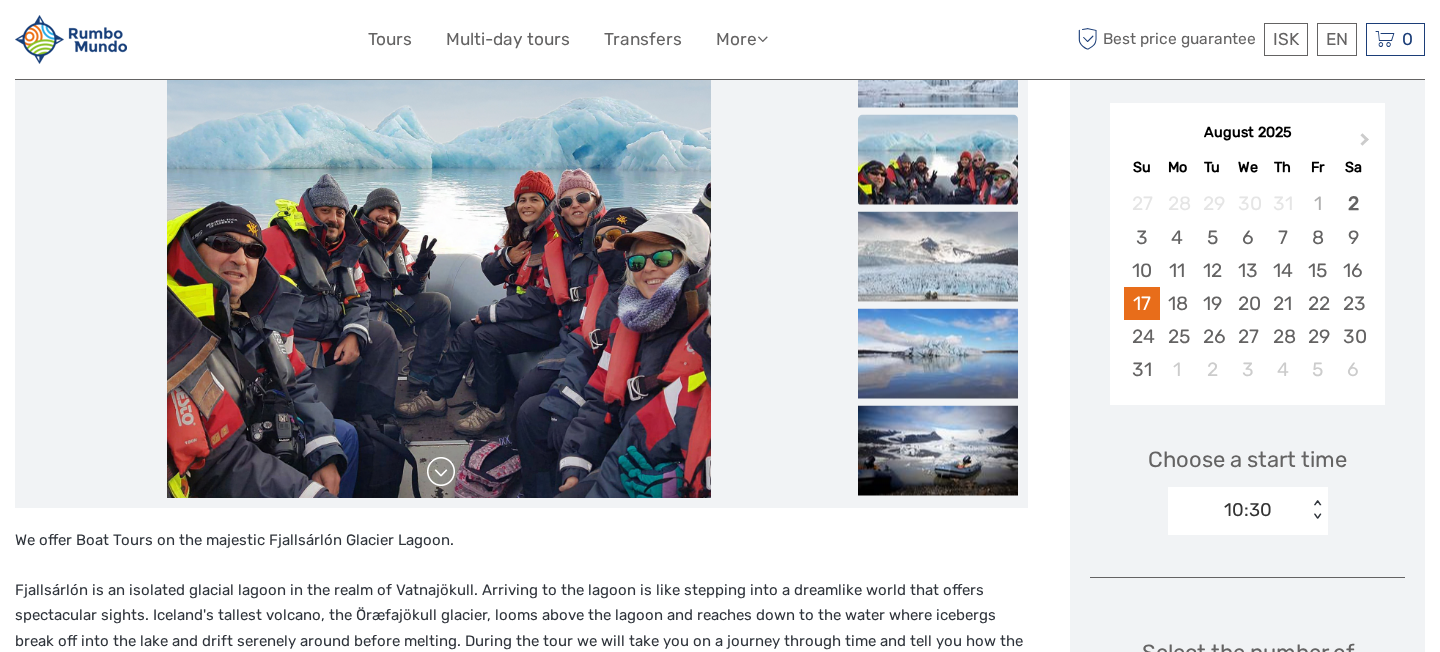 click at bounding box center (441, 472) 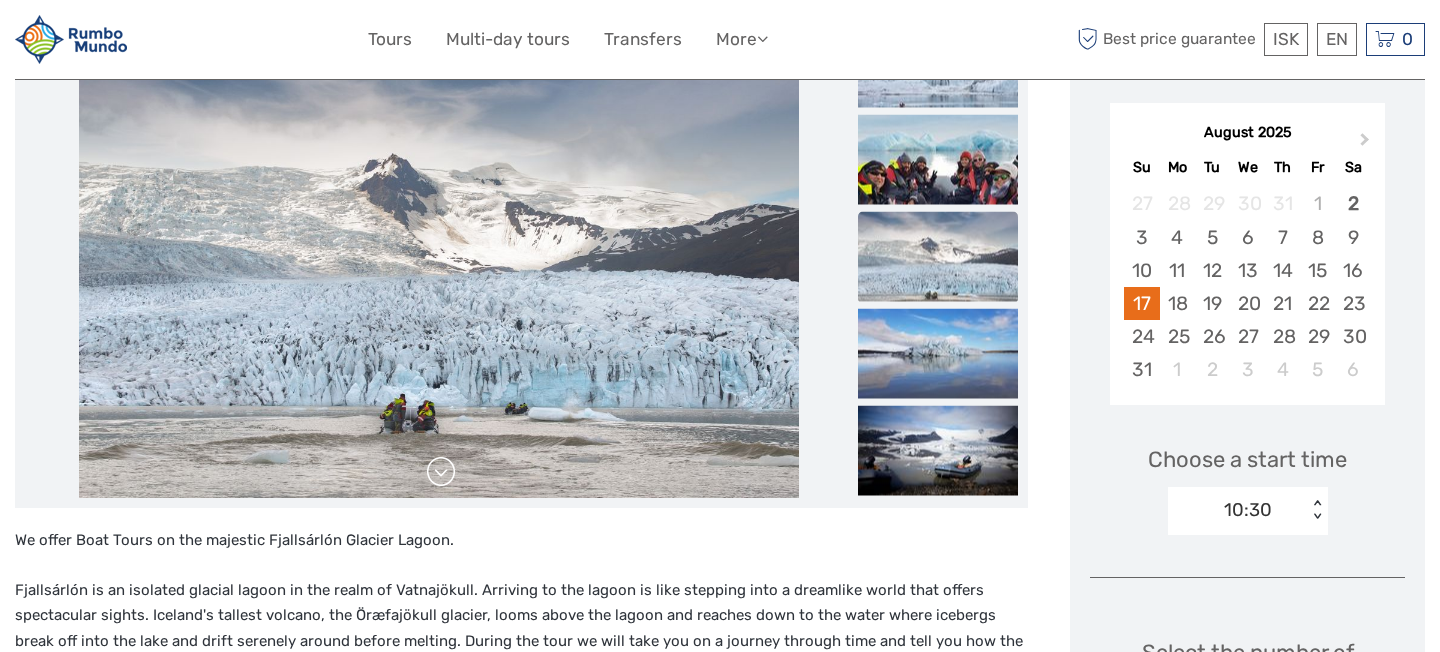 click at bounding box center [441, 472] 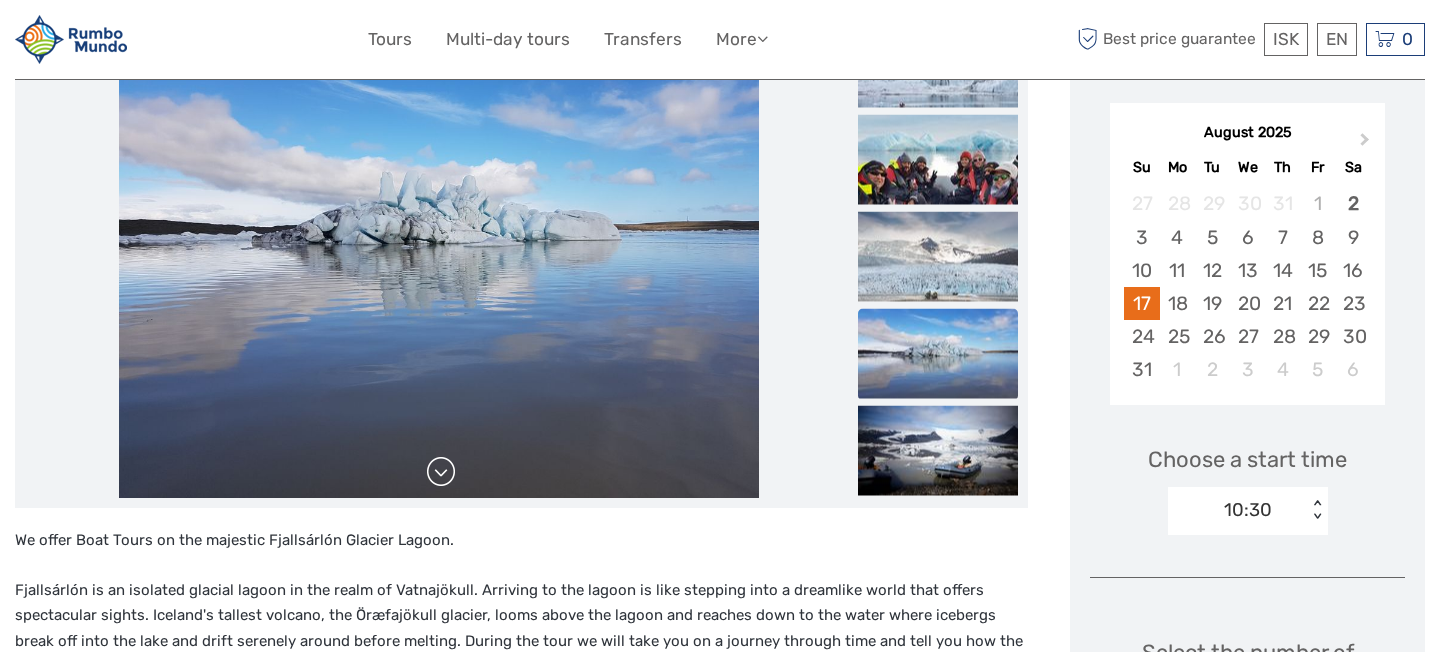 click at bounding box center (441, 472) 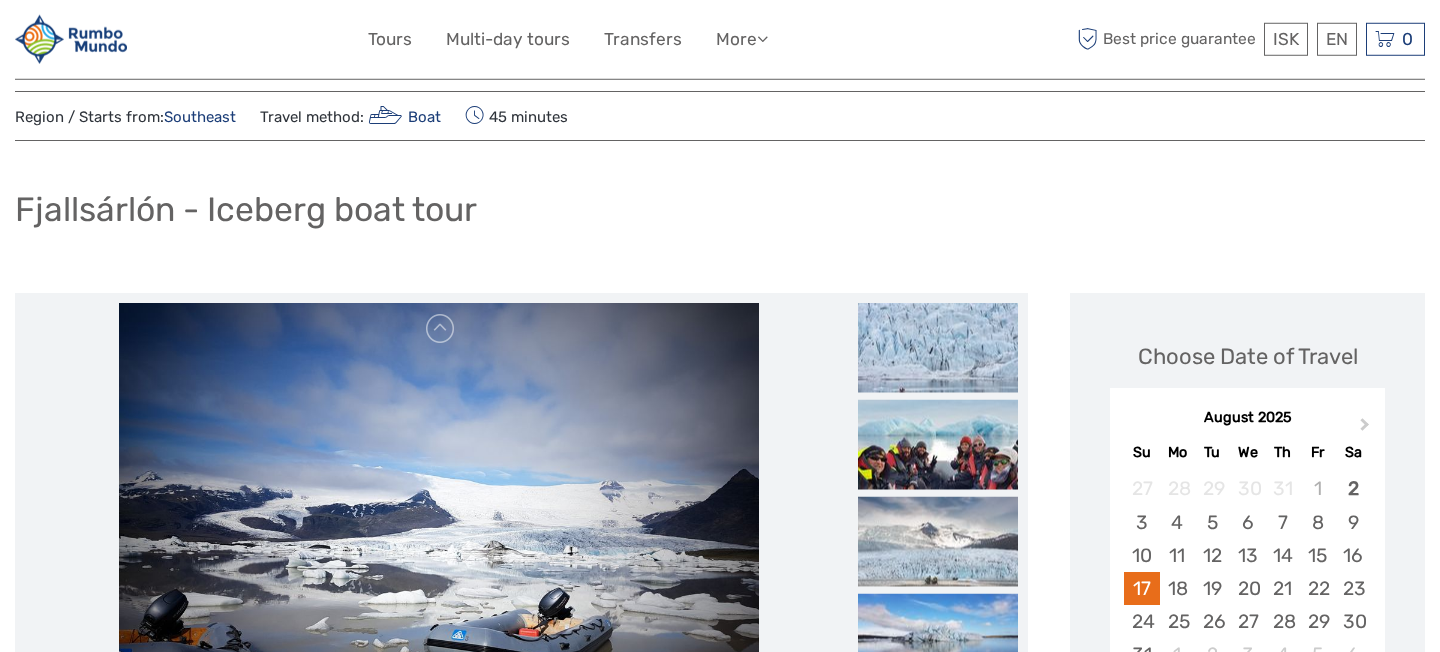 scroll, scrollTop: 0, scrollLeft: 0, axis: both 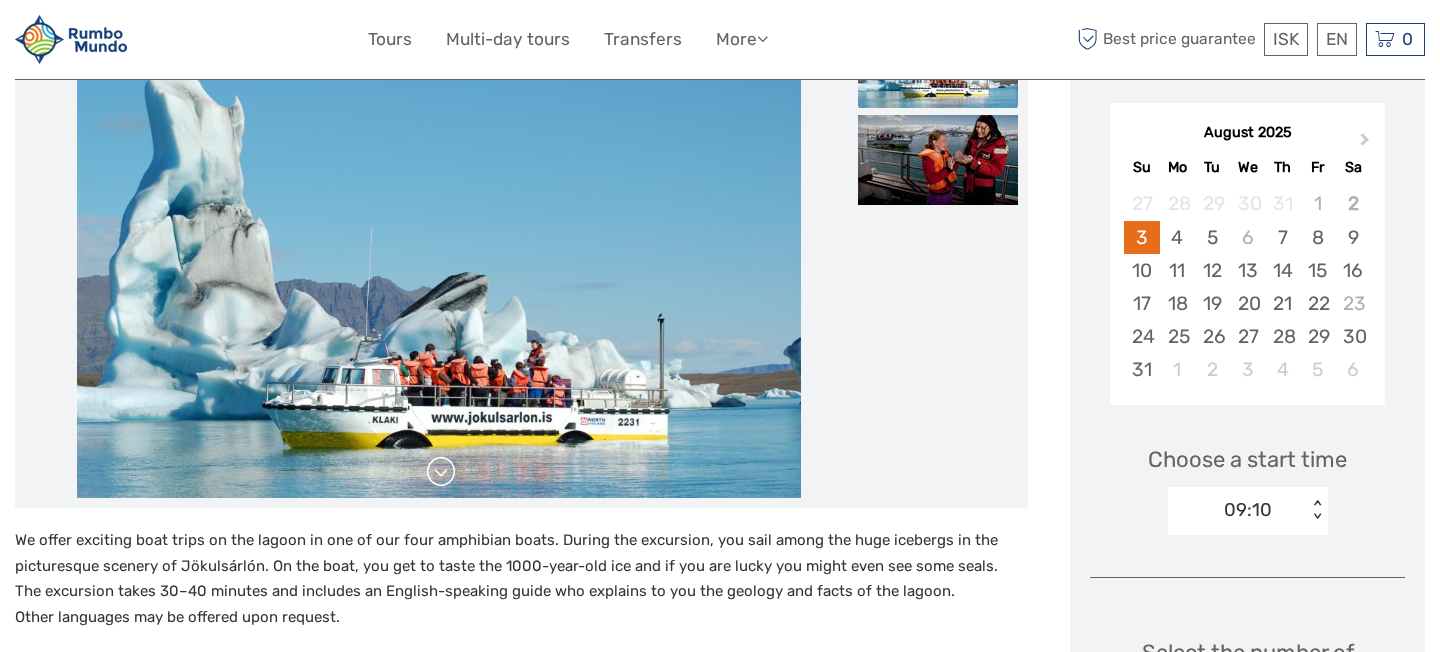 click at bounding box center (441, 472) 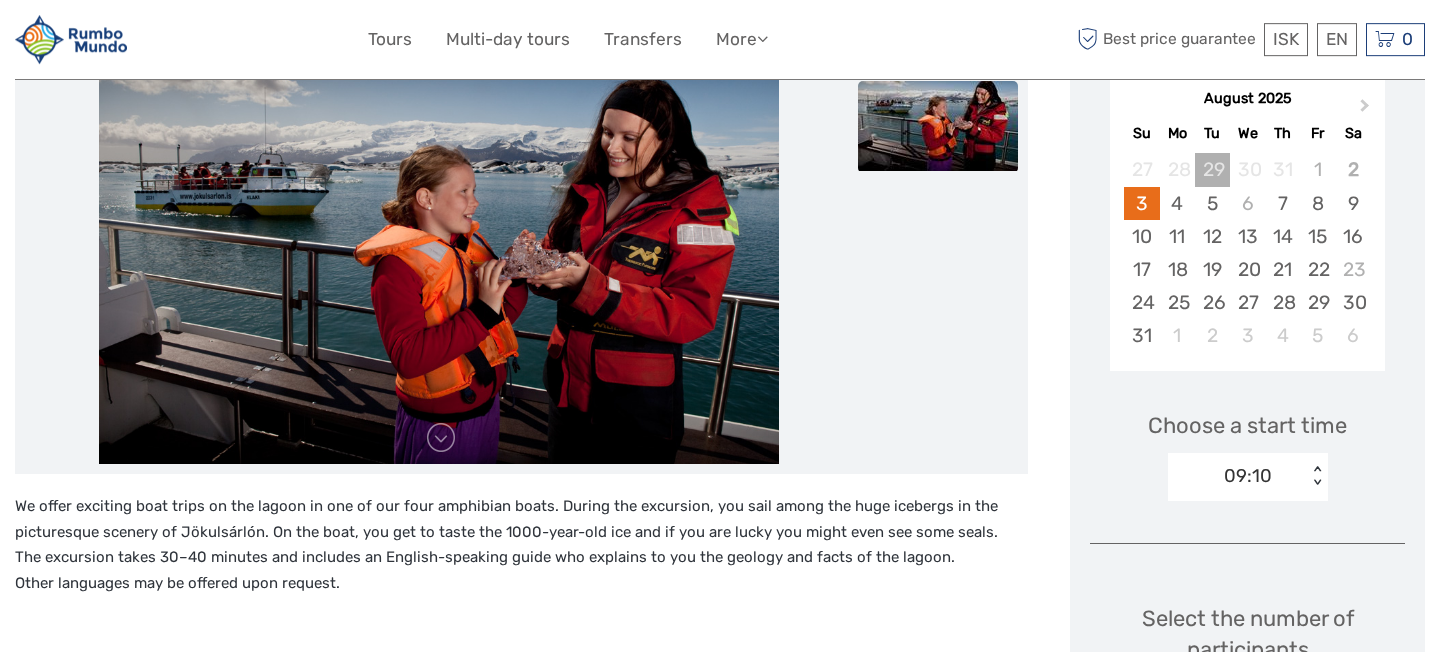 scroll, scrollTop: 324, scrollLeft: 0, axis: vertical 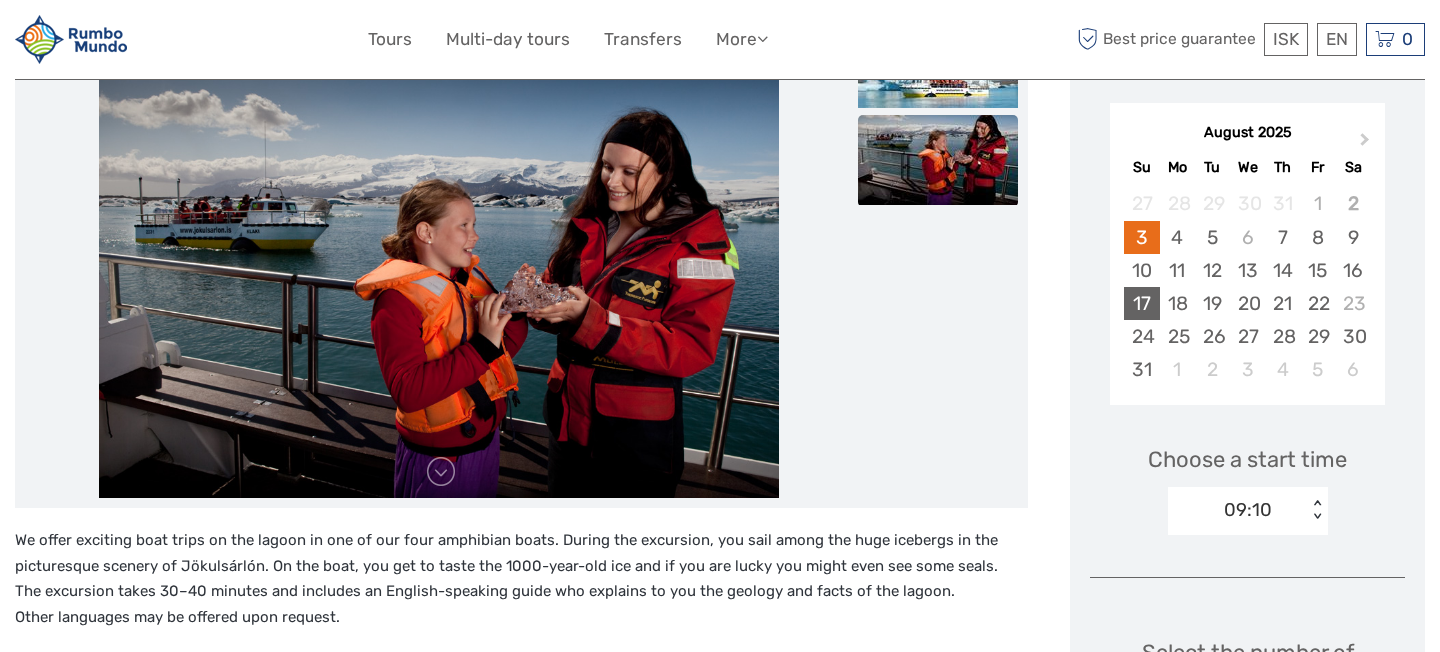 click on "17" at bounding box center [1141, 303] 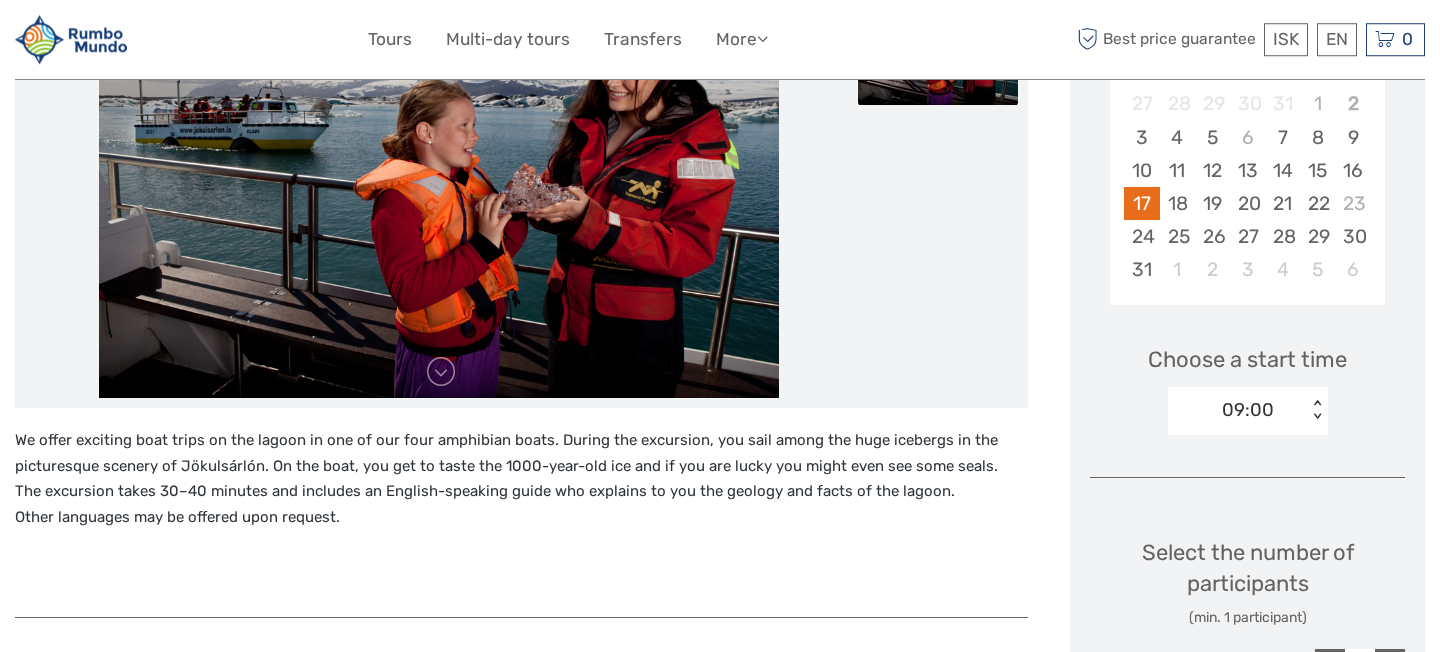 scroll, scrollTop: 432, scrollLeft: 0, axis: vertical 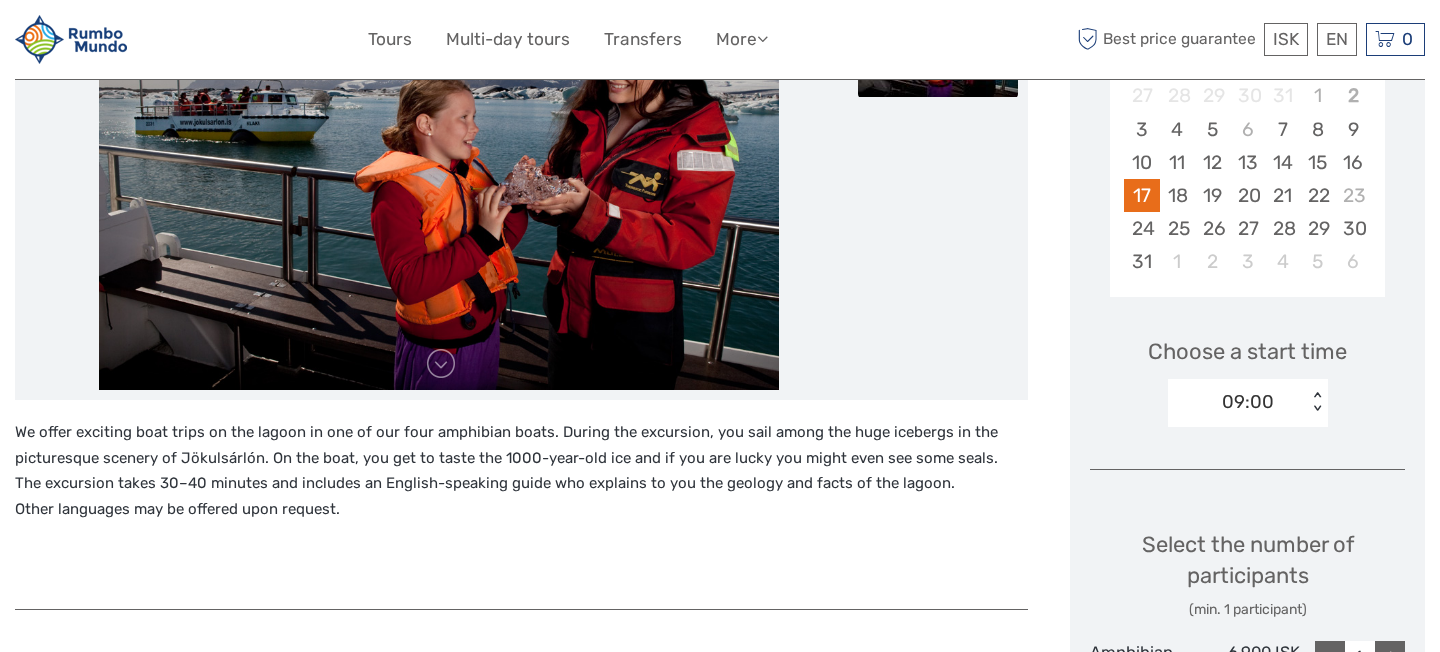 click on "< >" at bounding box center [1316, 402] 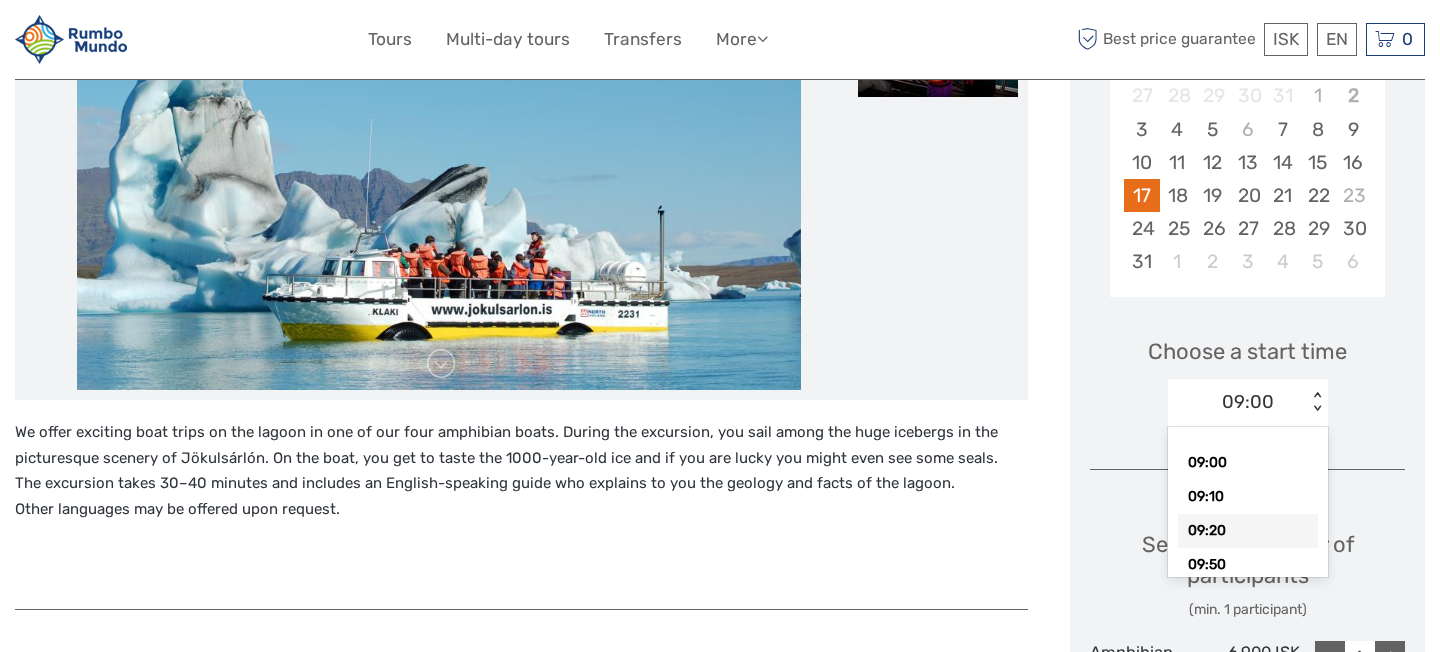 click on "09:20" at bounding box center (1248, 531) 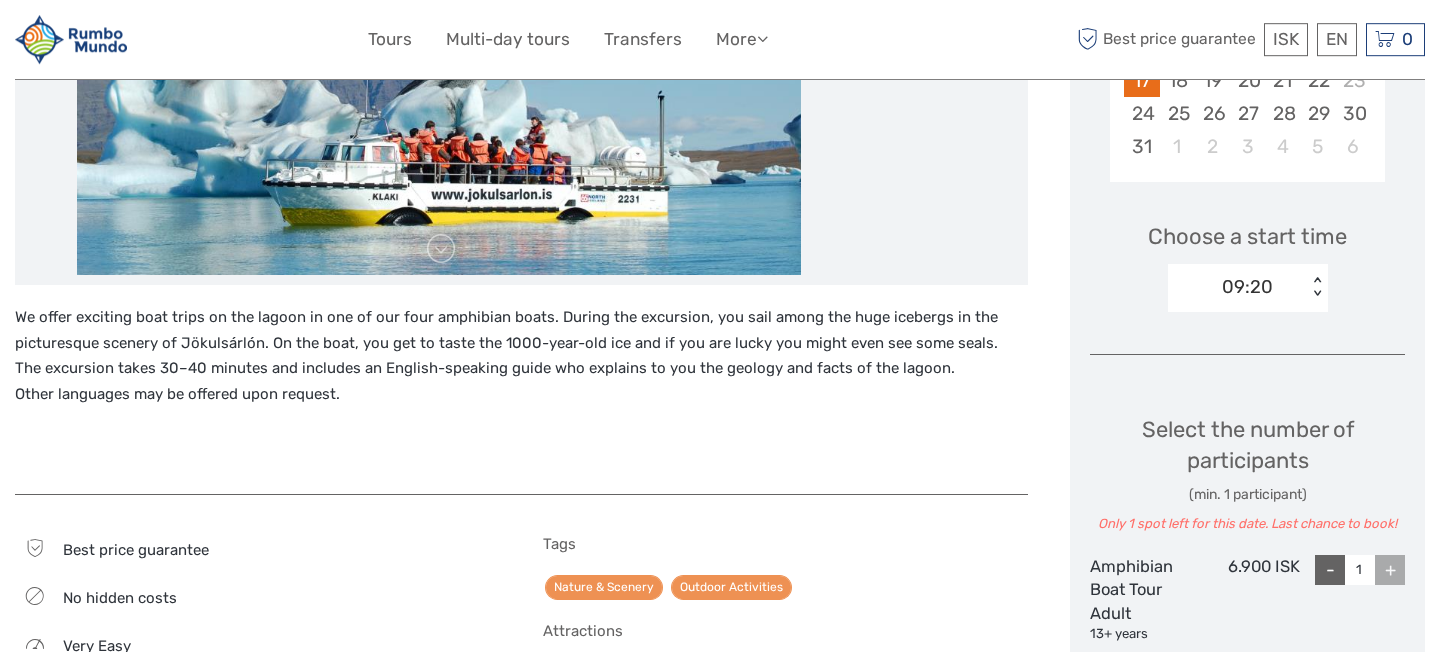 scroll, scrollTop: 540, scrollLeft: 0, axis: vertical 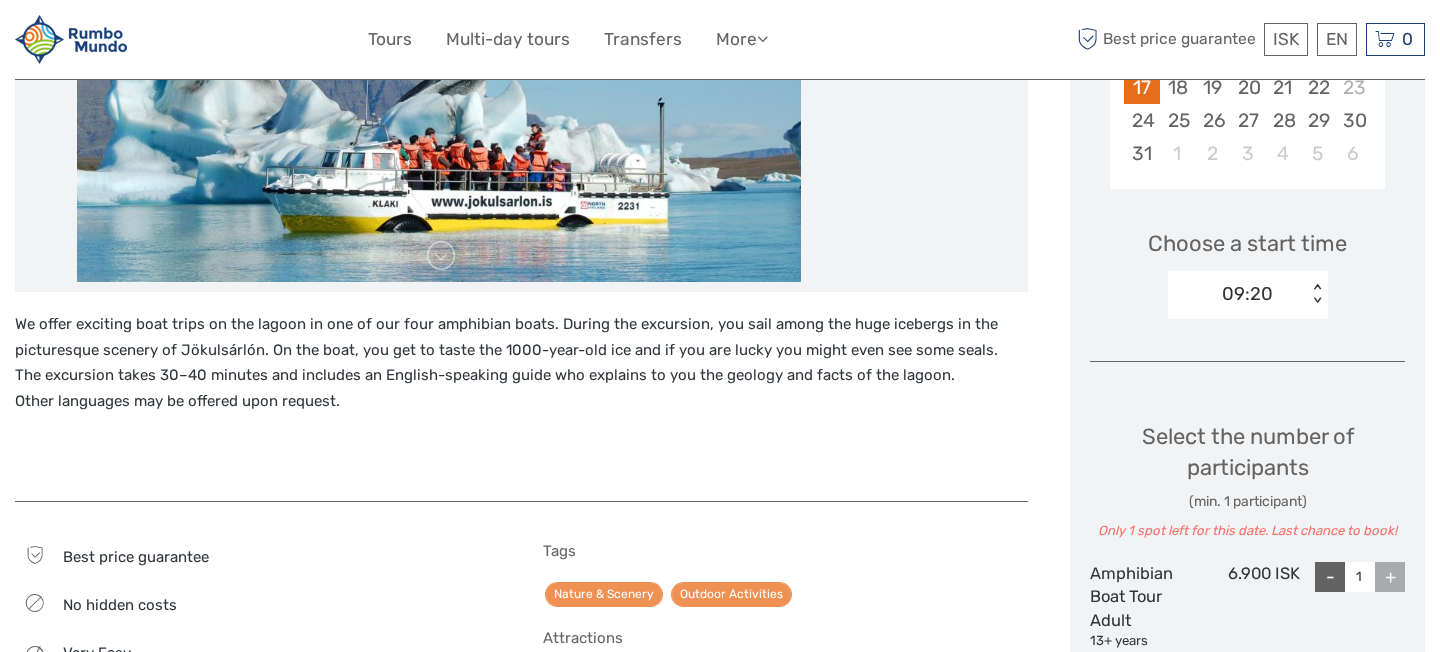 click on "09:20 < >" at bounding box center [1248, 295] 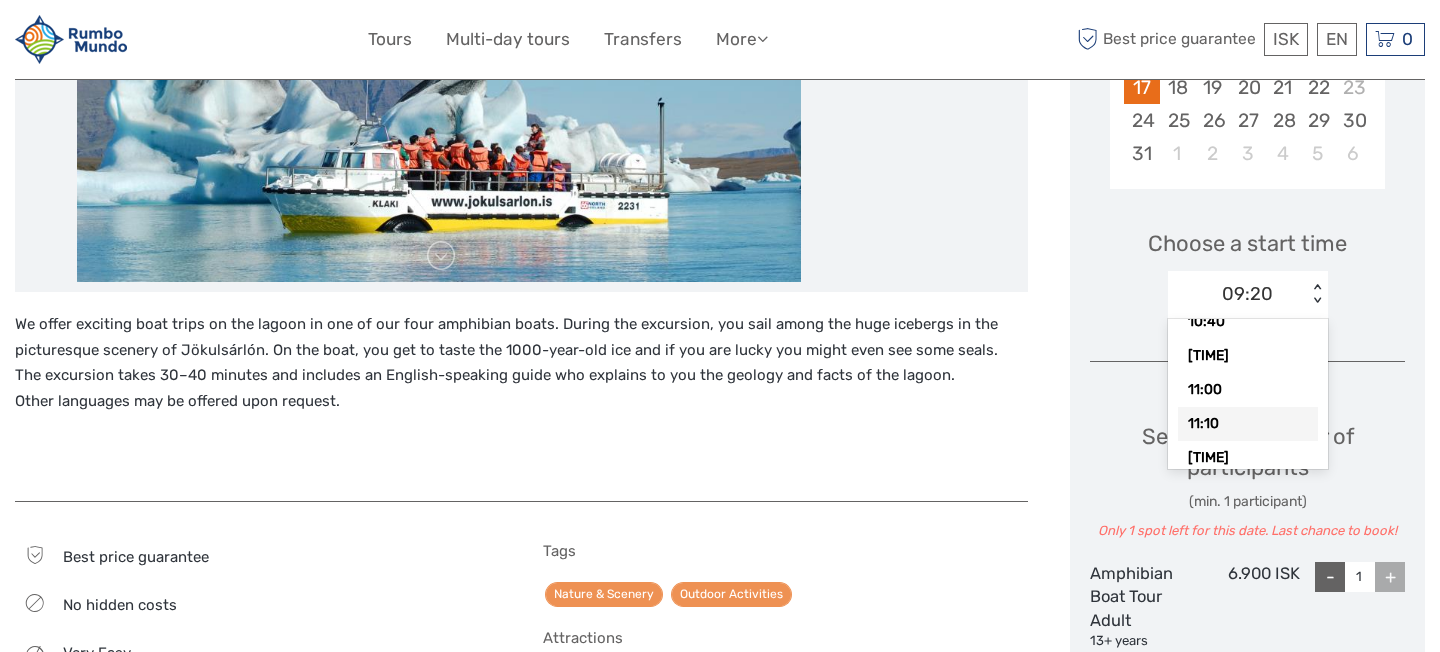 scroll, scrollTop: 198, scrollLeft: 0, axis: vertical 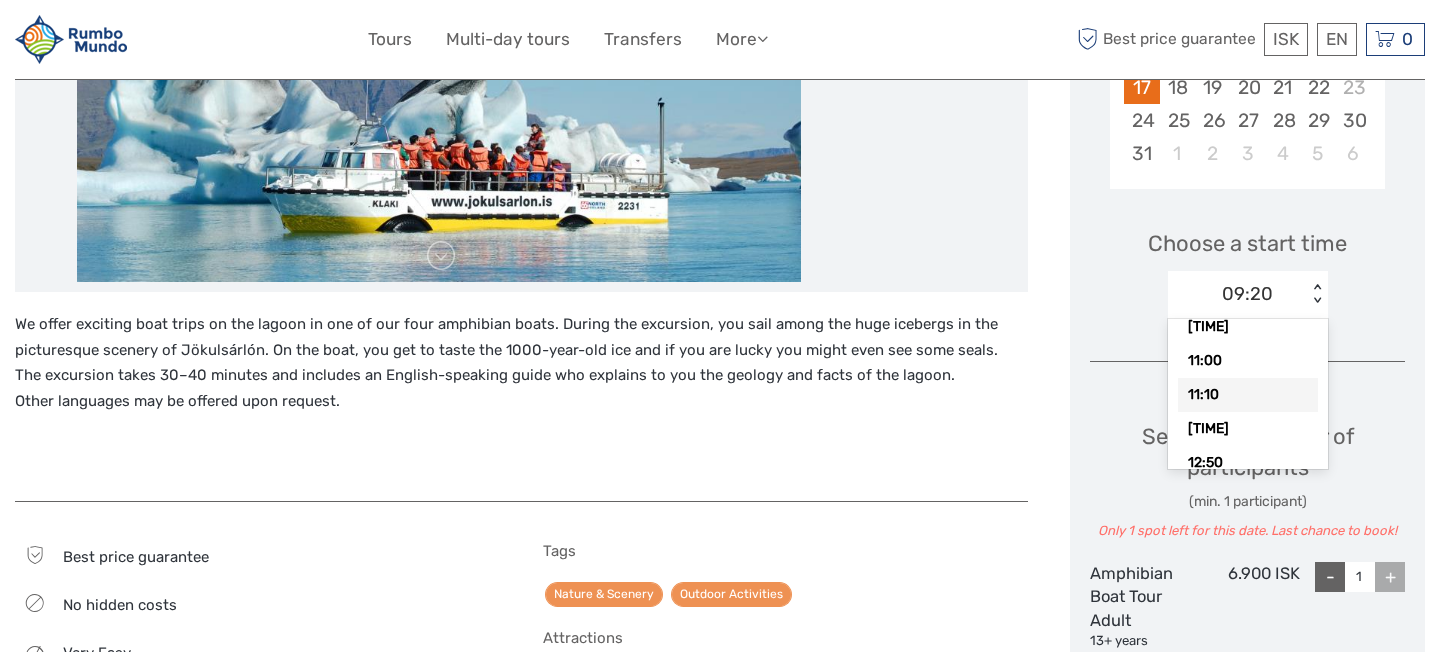 click on "11:10" at bounding box center [1248, 395] 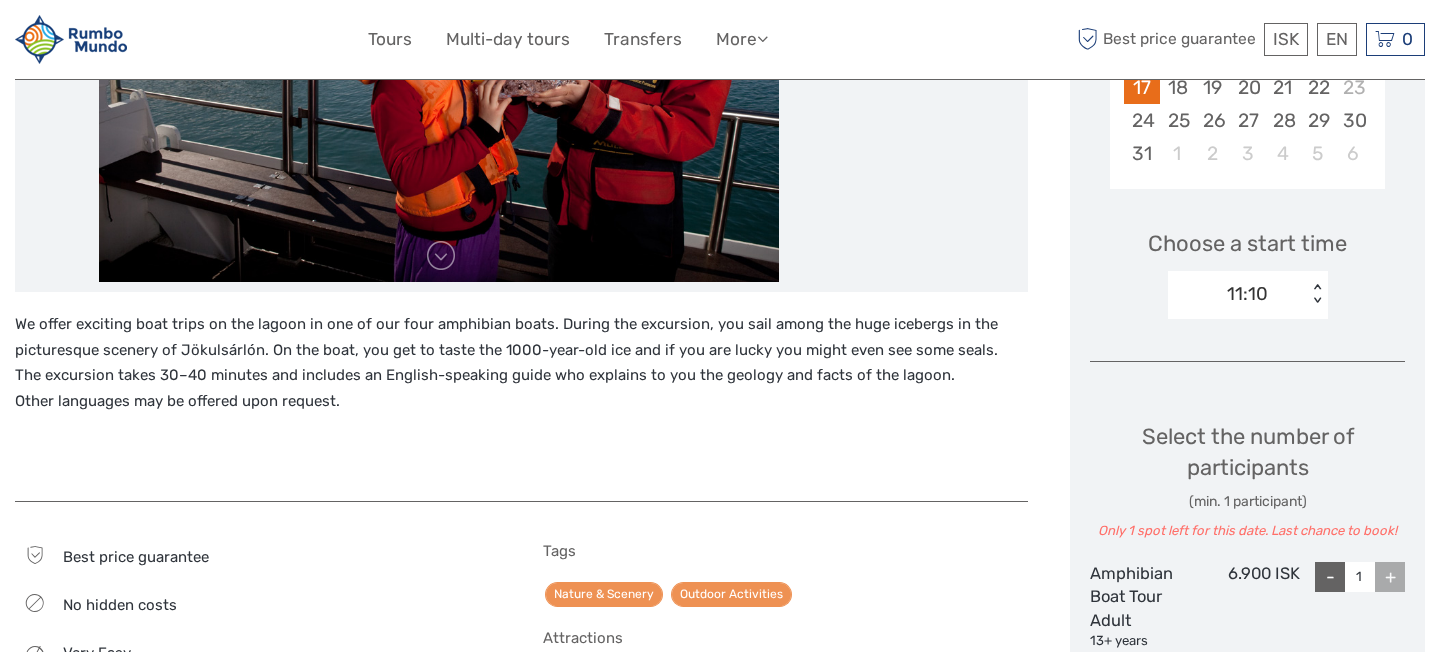 click on "< >" at bounding box center (1316, 294) 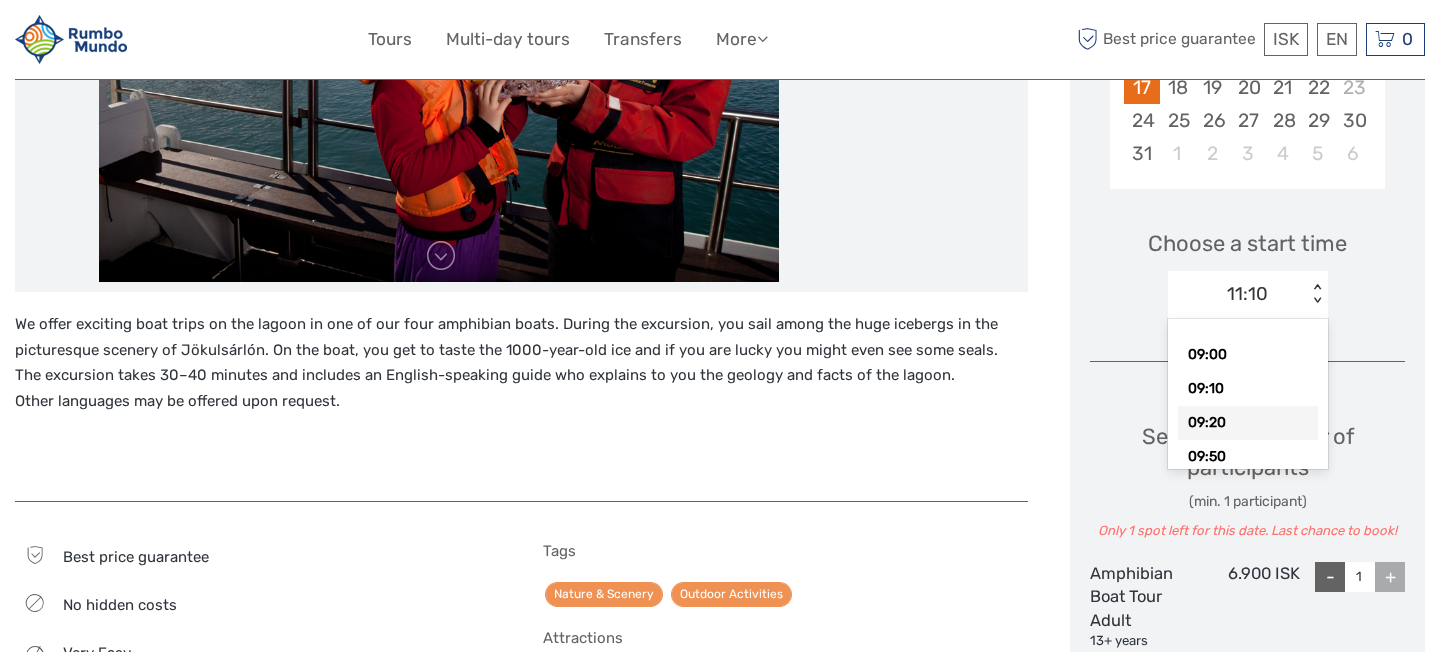 click on "09:20" at bounding box center (1248, 423) 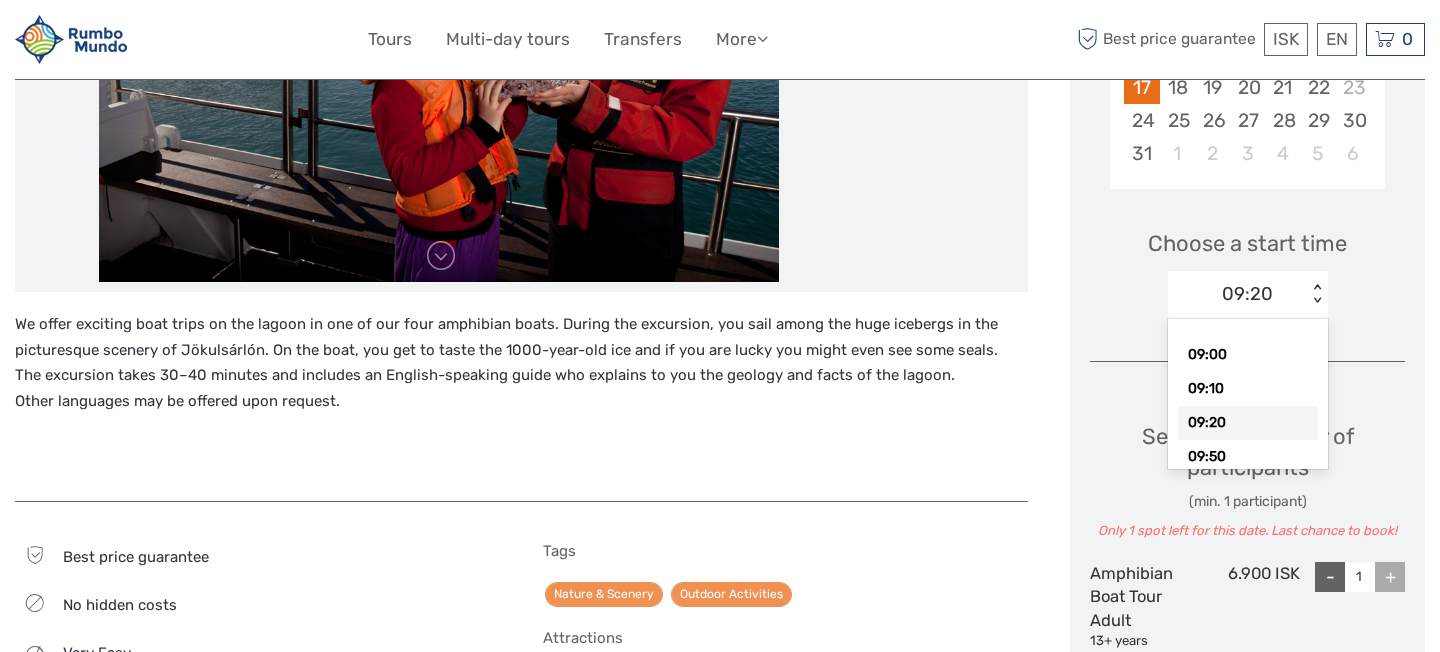 click on "< >" at bounding box center [1316, 294] 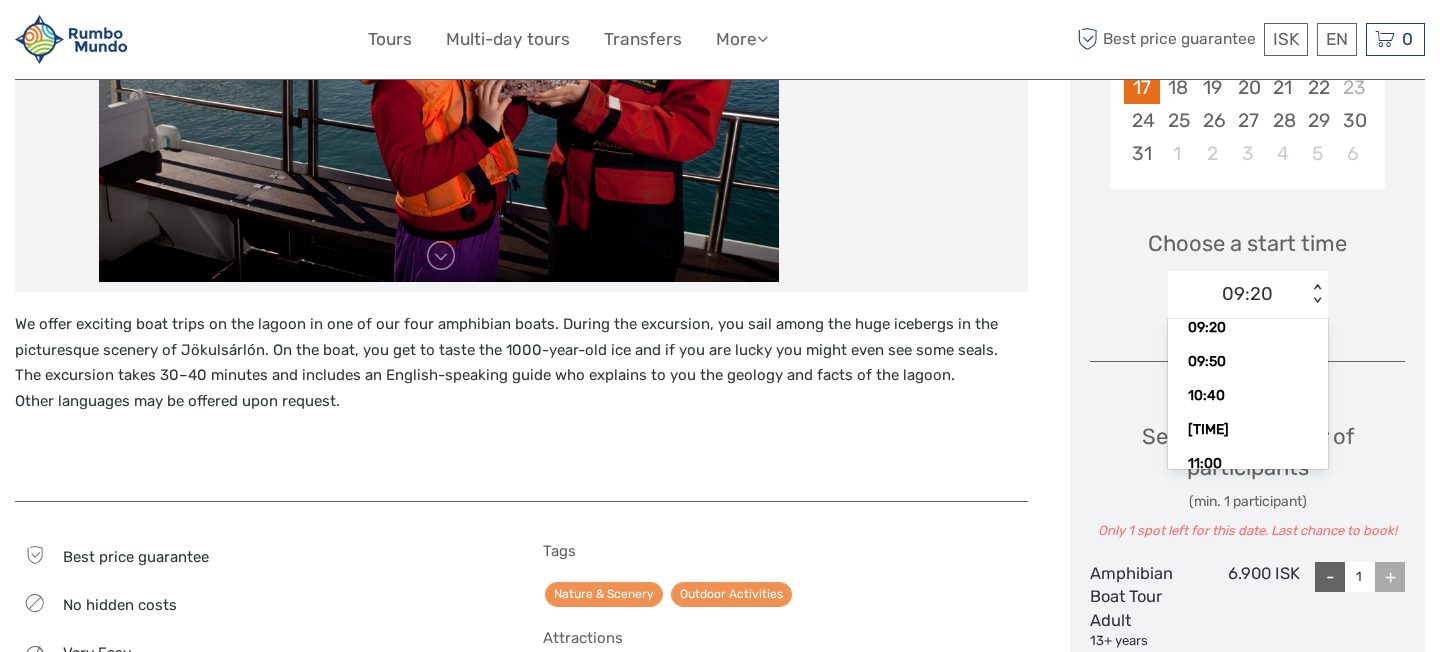 scroll, scrollTop: 99, scrollLeft: 0, axis: vertical 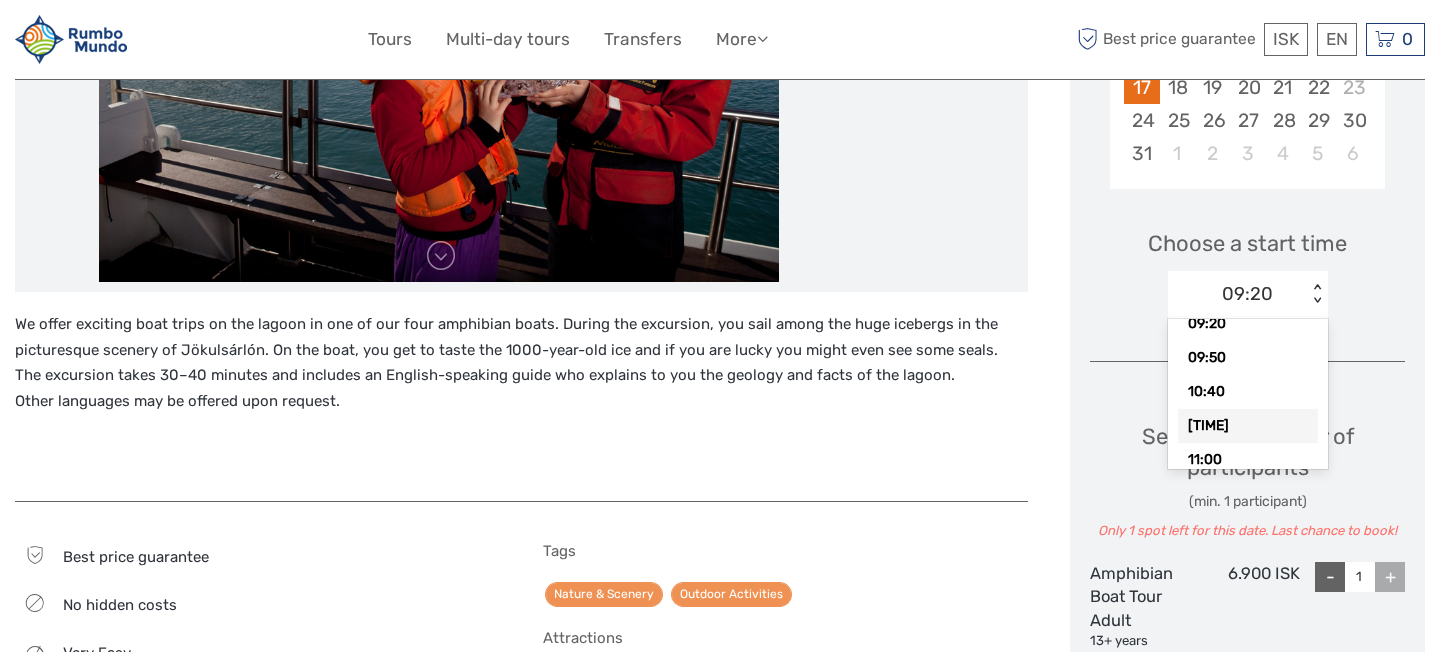 click on "10:50" at bounding box center (1248, 426) 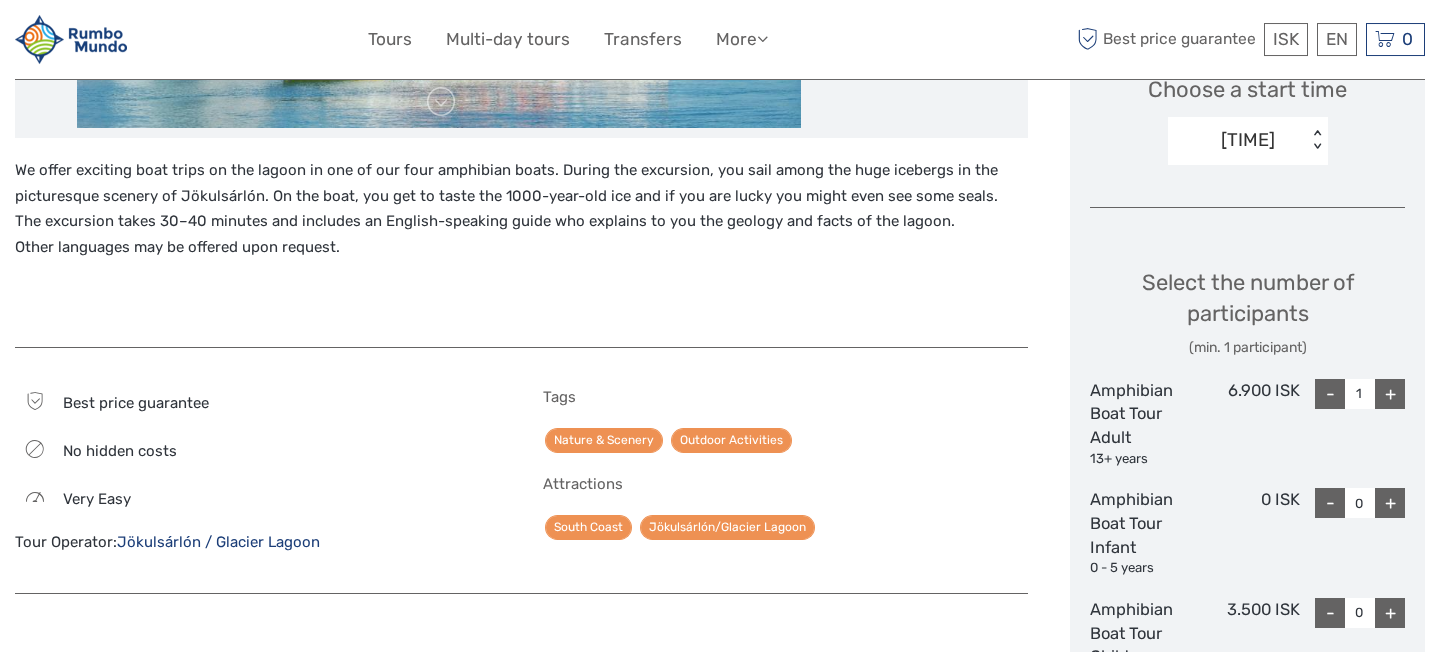 scroll, scrollTop: 756, scrollLeft: 0, axis: vertical 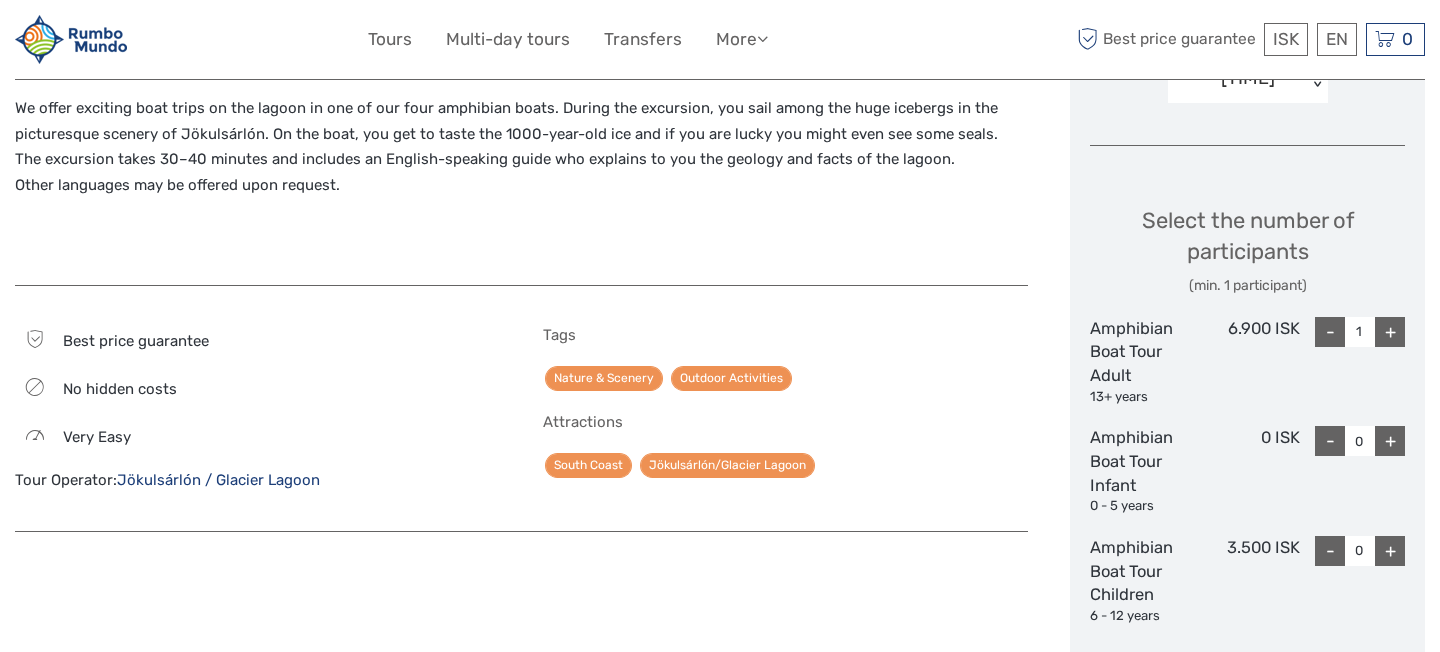 click on "+" at bounding box center [1390, 332] 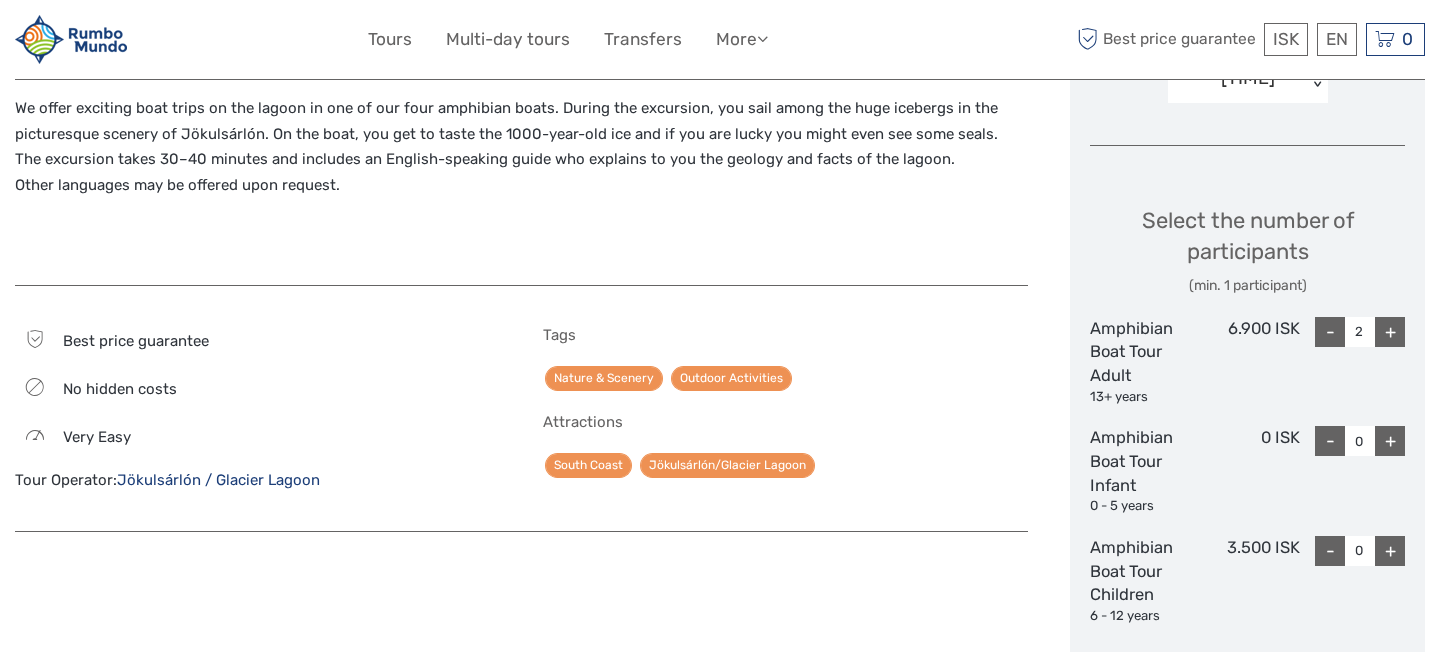 click on "+" at bounding box center (1390, 332) 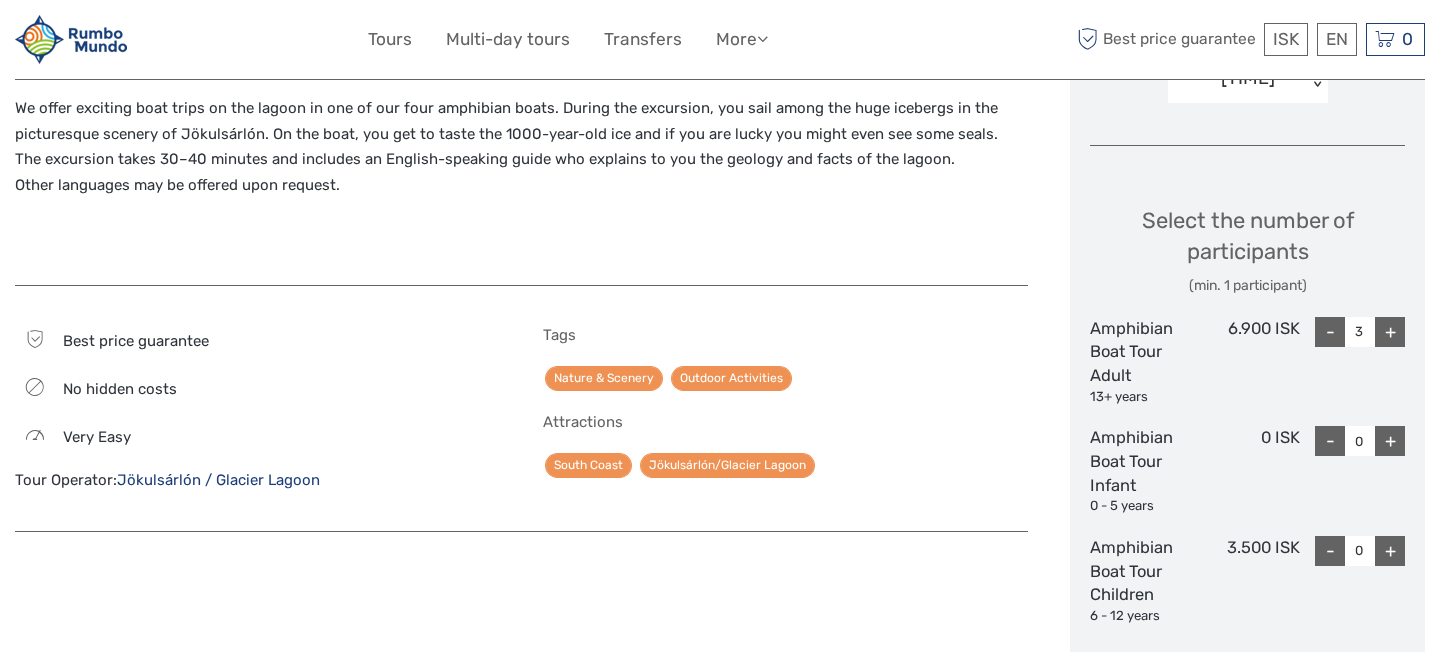 click on "+" at bounding box center [1390, 332] 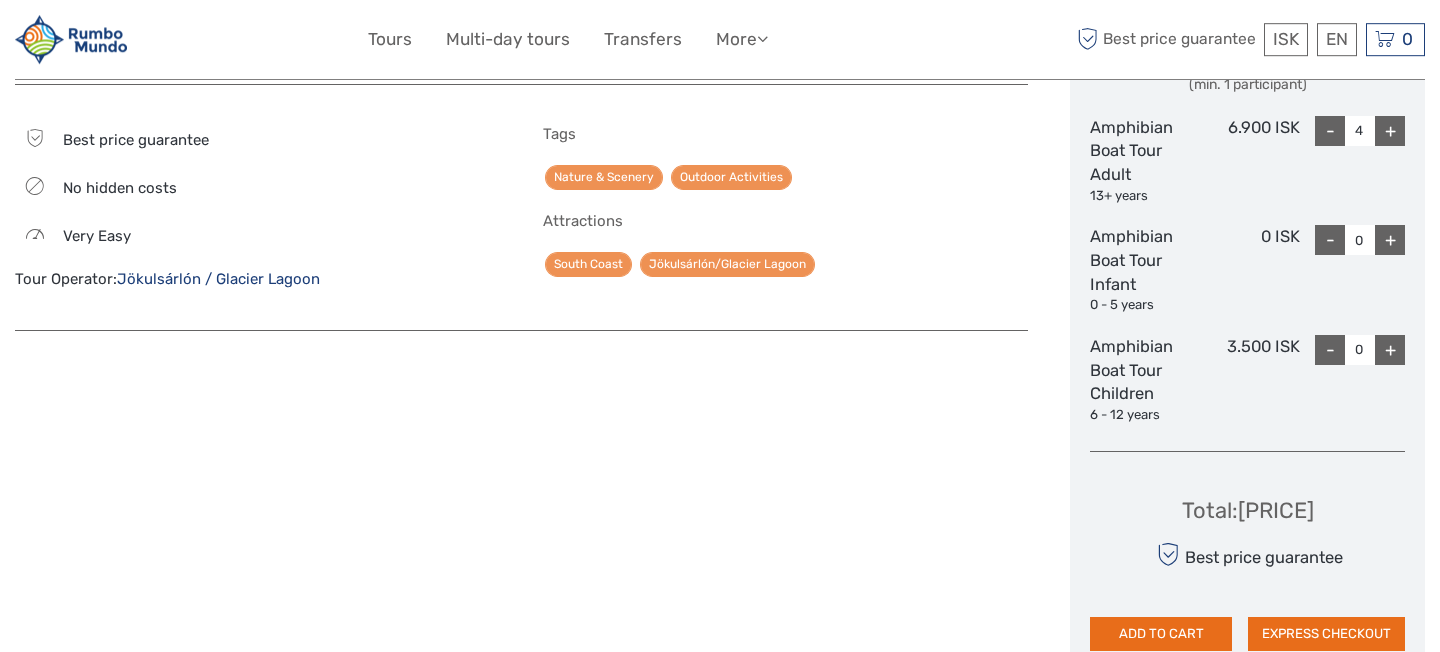 scroll, scrollTop: 972, scrollLeft: 0, axis: vertical 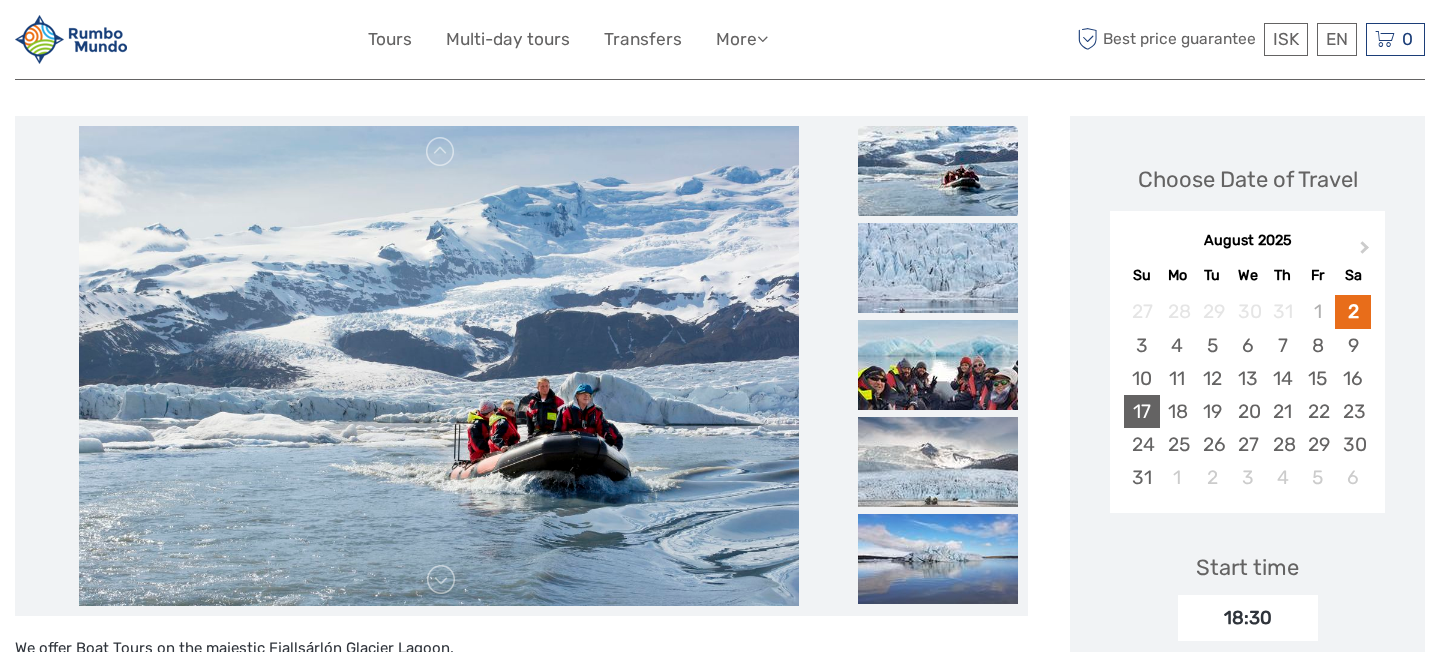 click on "17" at bounding box center (1141, 411) 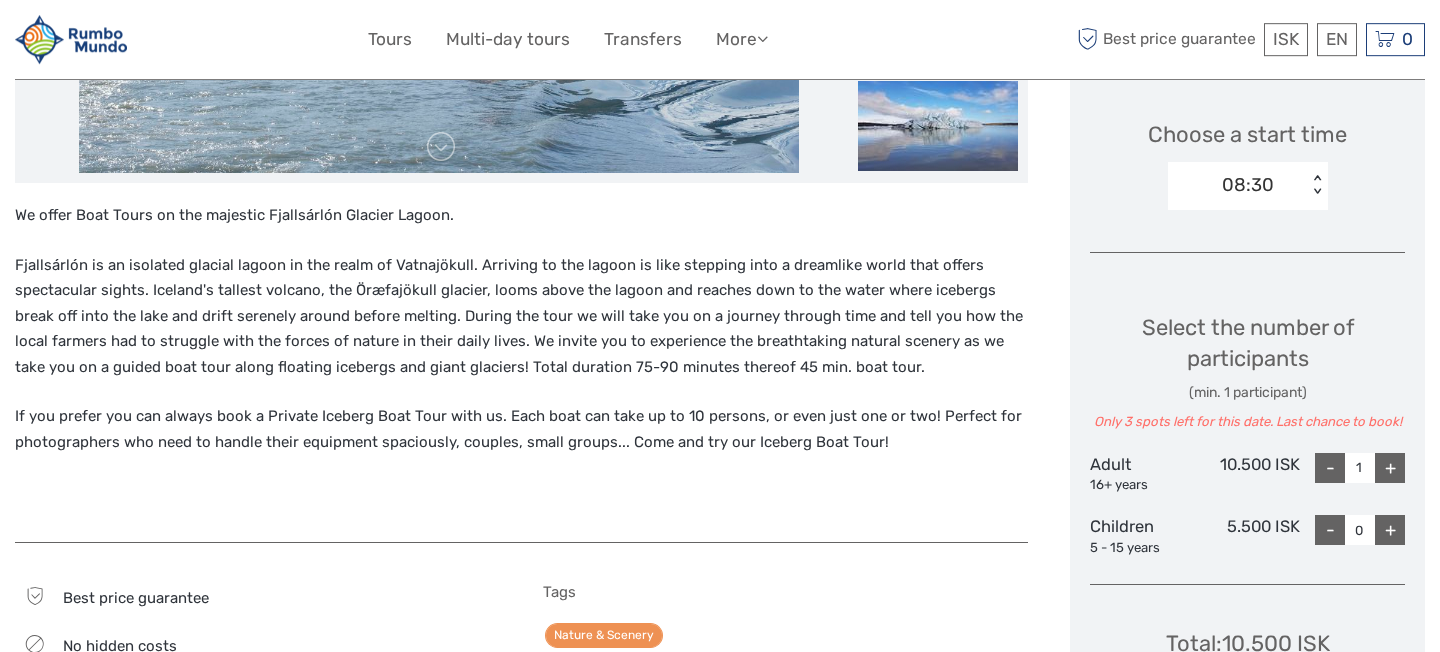 scroll, scrollTop: 648, scrollLeft: 0, axis: vertical 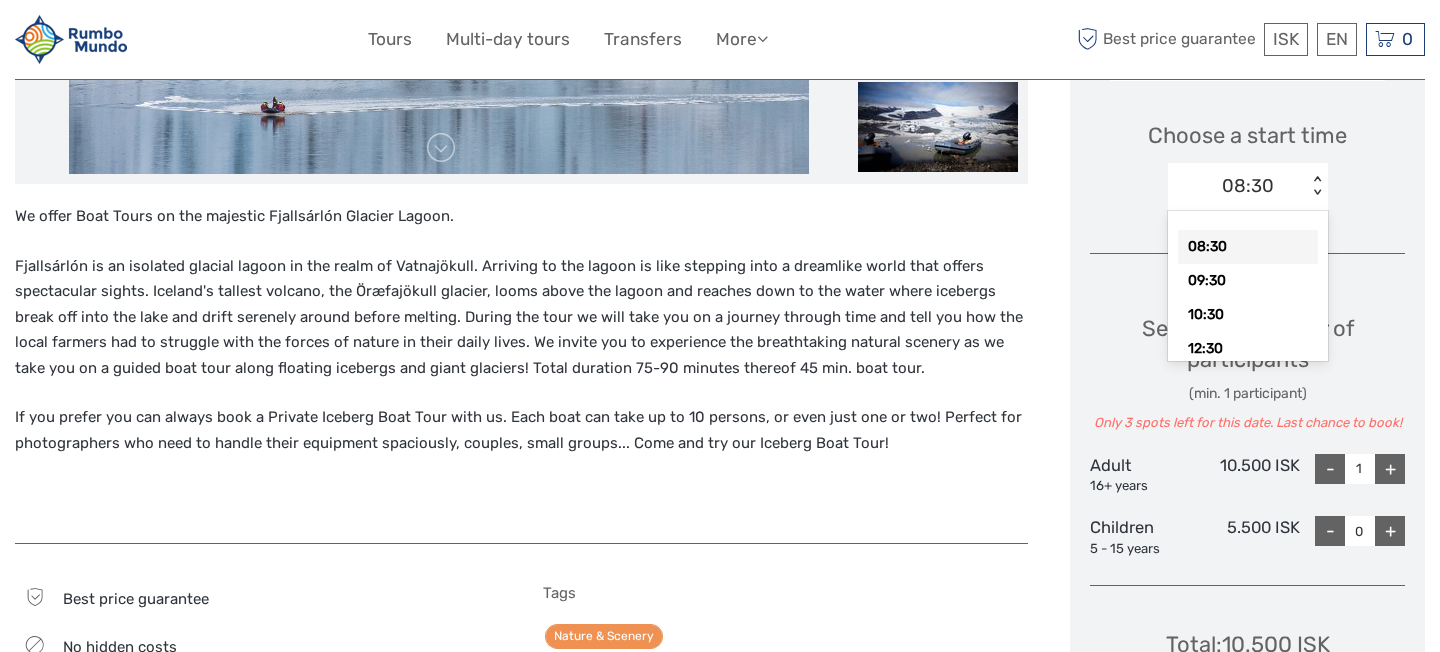 click on "< >" at bounding box center (1316, 186) 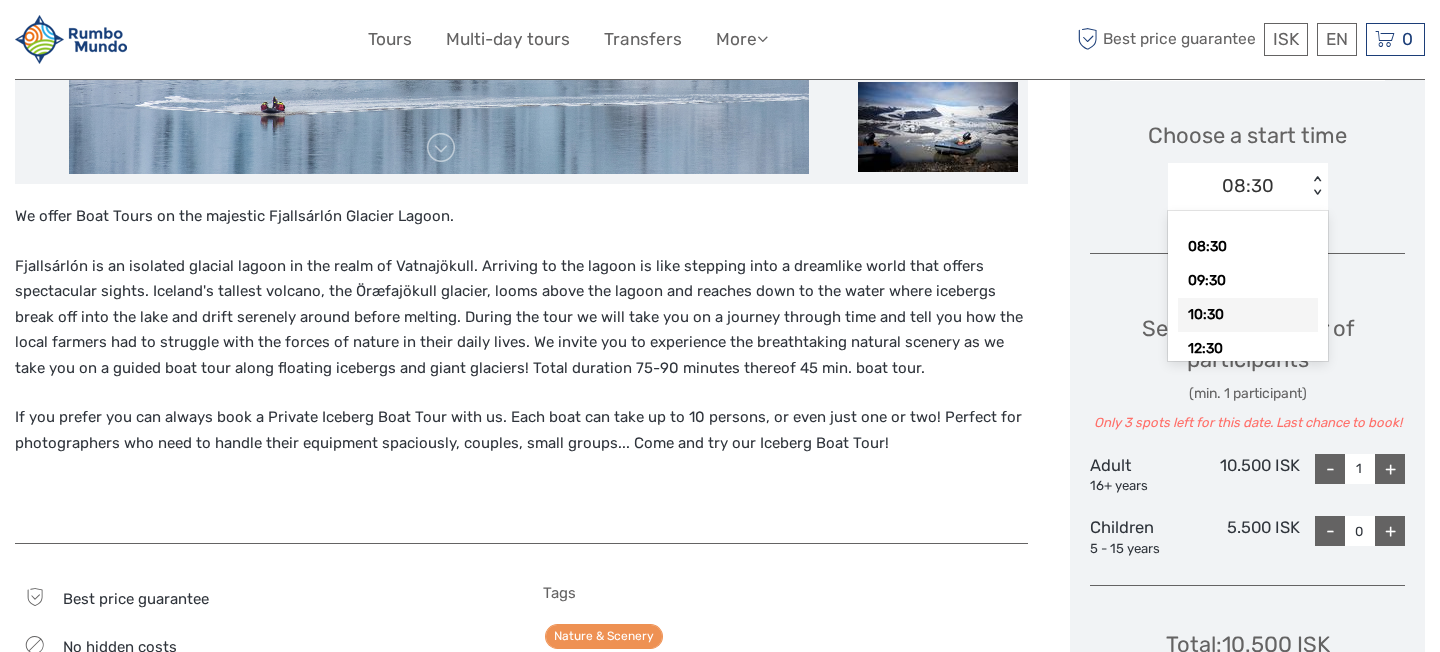 click on "10:30" at bounding box center [1248, 315] 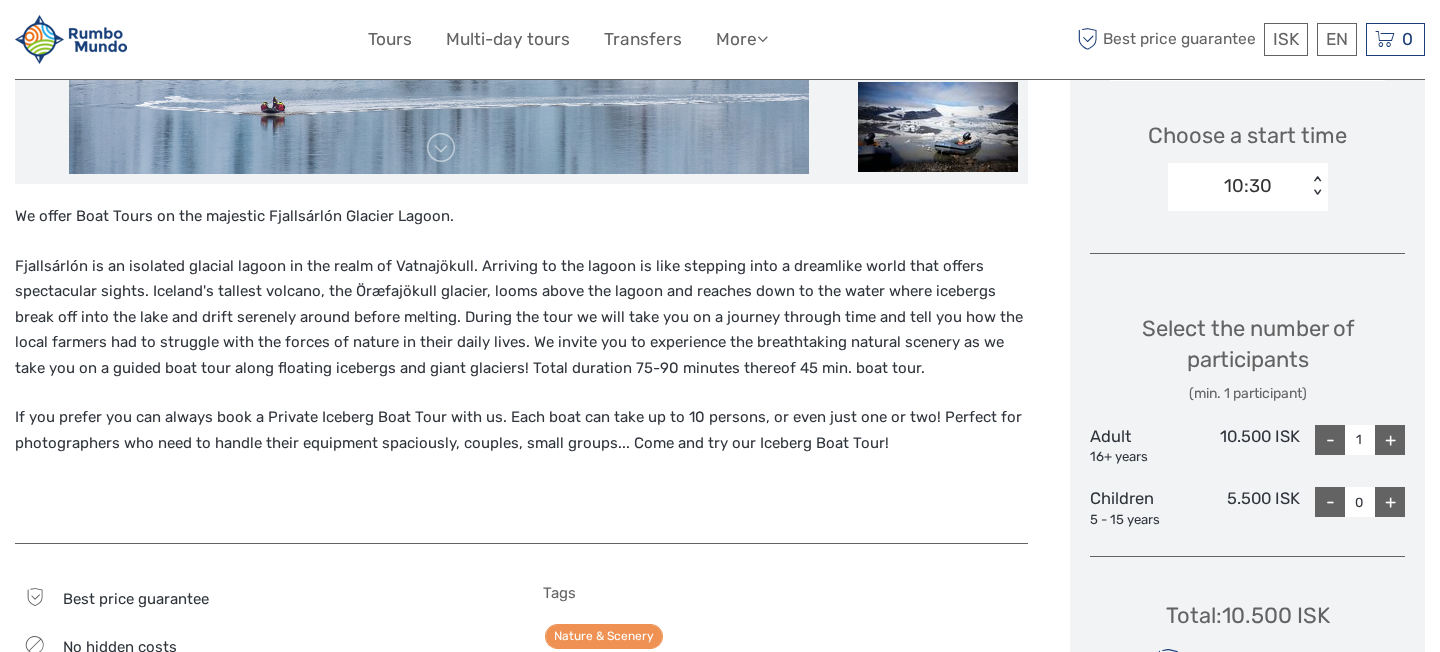 click on "+" at bounding box center (1390, 440) 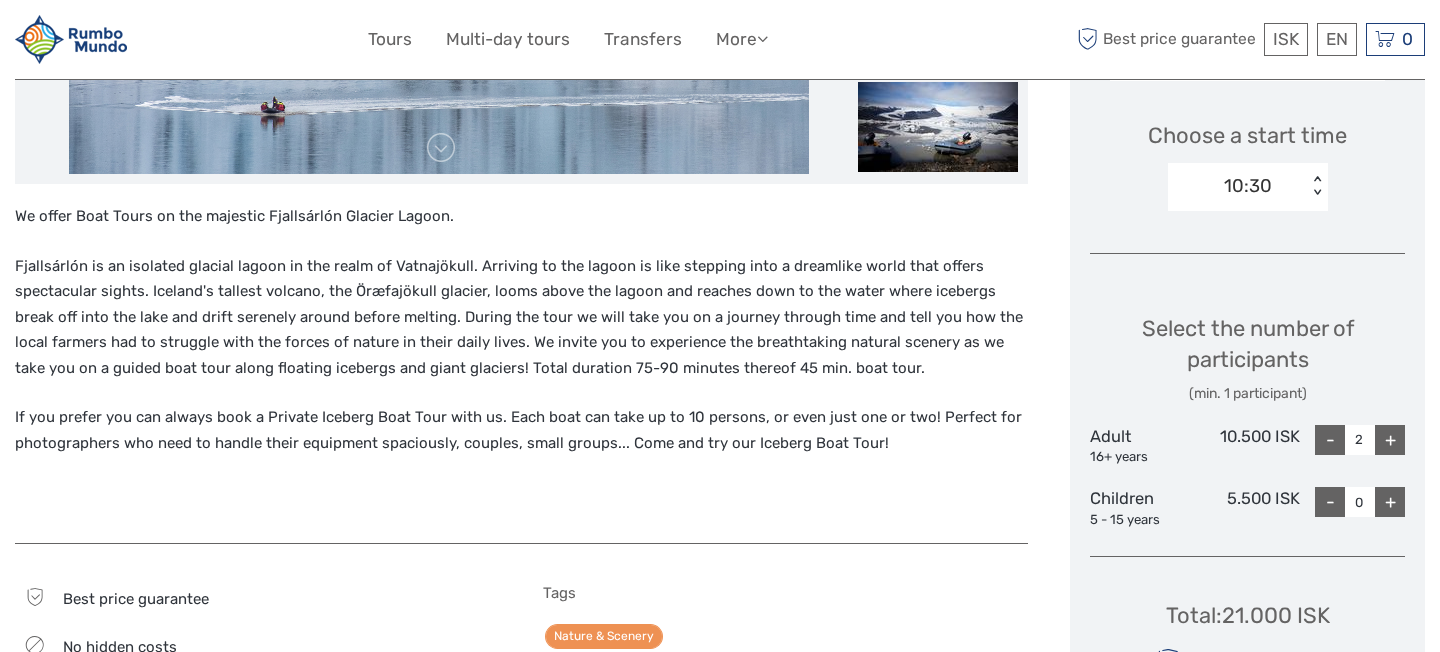 click on "+" at bounding box center [1390, 440] 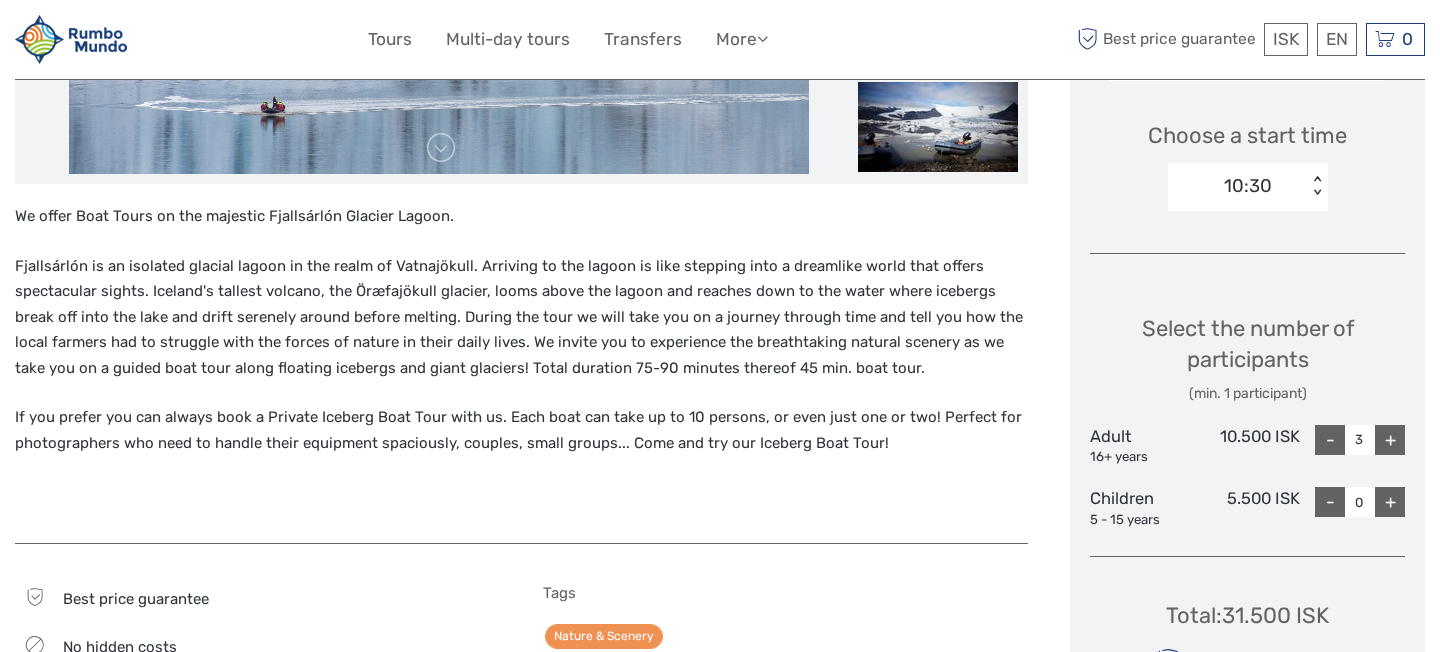 click on "+" at bounding box center (1390, 440) 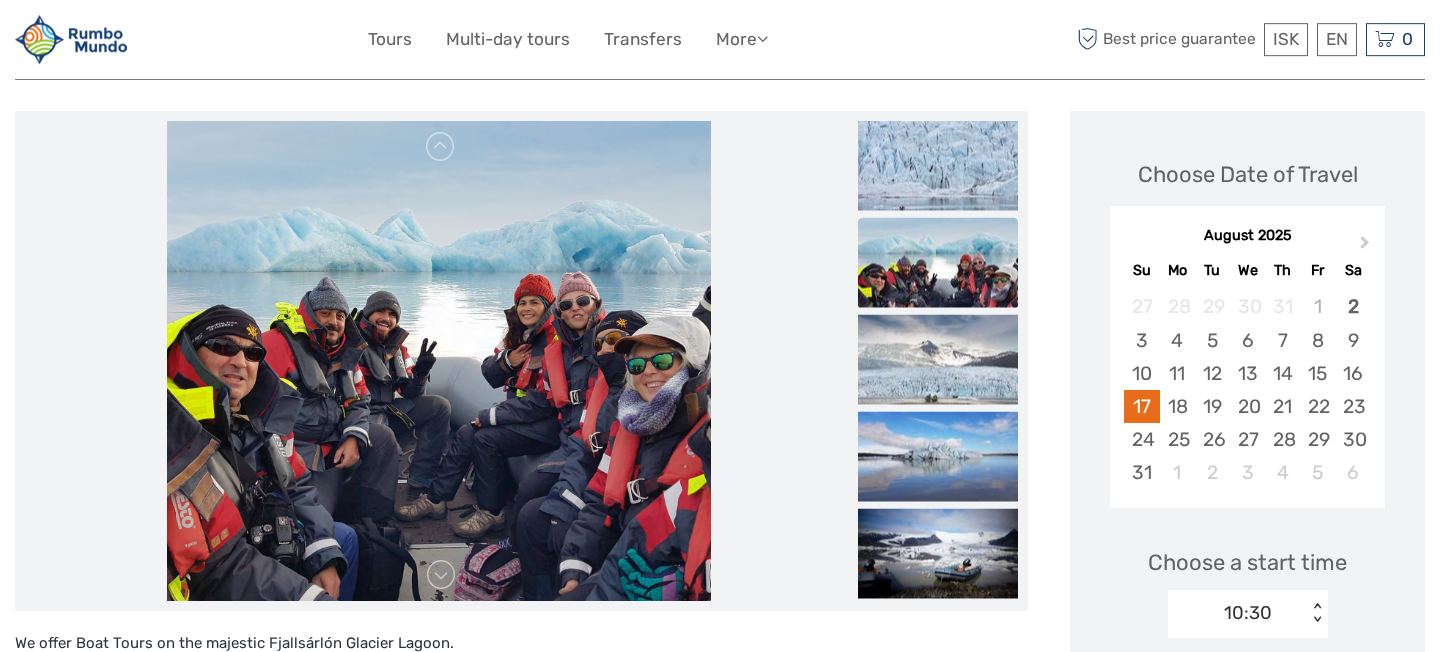 scroll, scrollTop: 216, scrollLeft: 0, axis: vertical 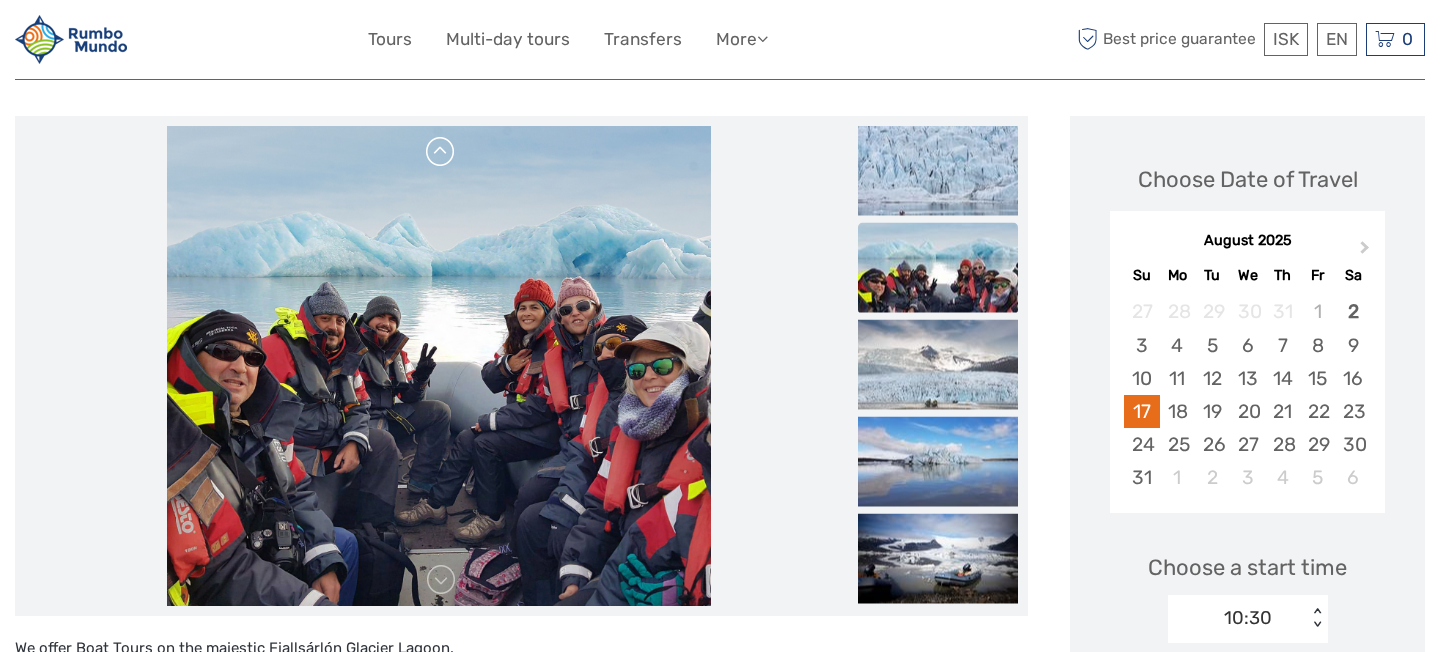 click at bounding box center [441, 152] 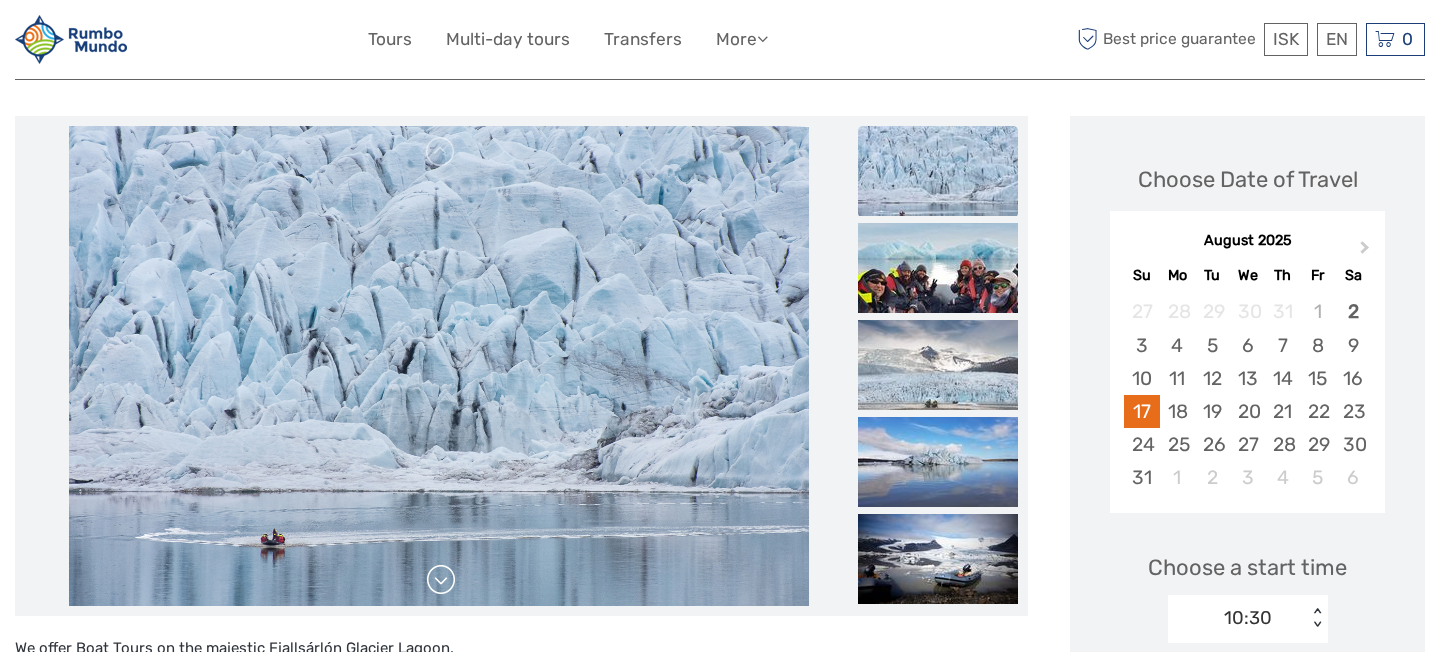 click at bounding box center (441, 580) 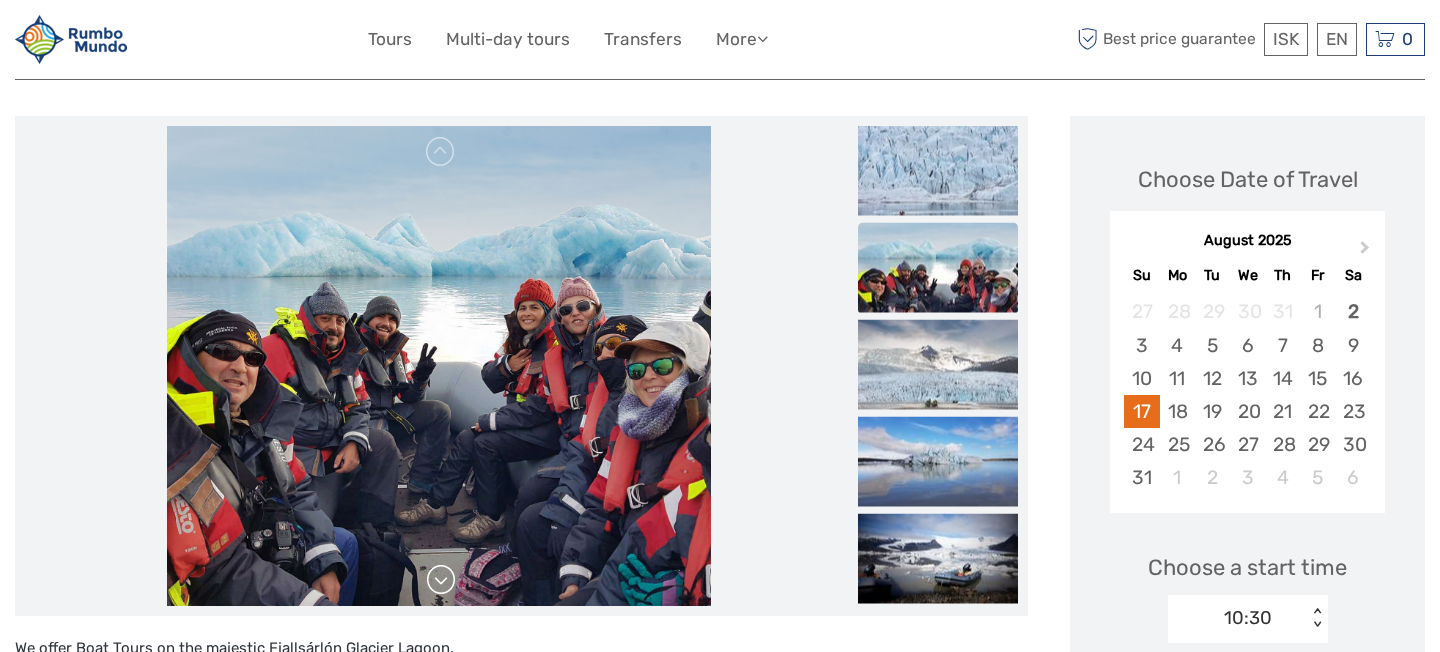click at bounding box center (441, 580) 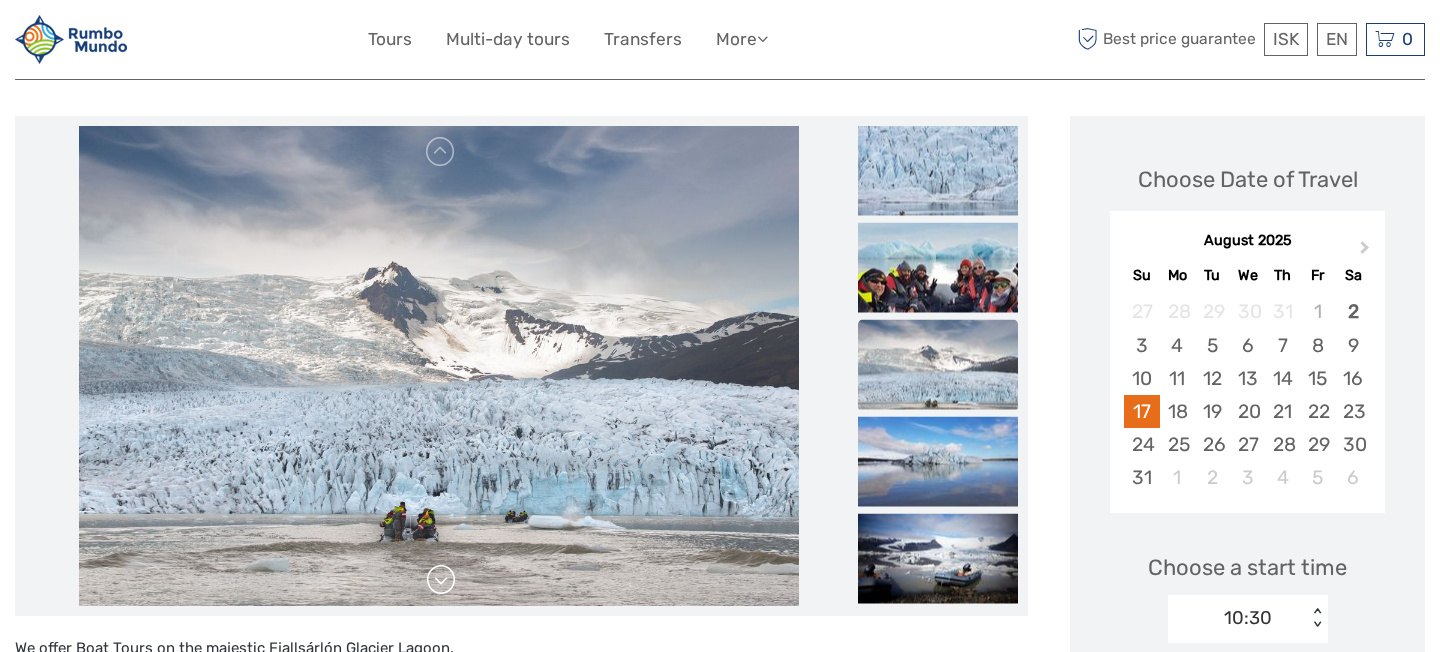click at bounding box center [441, 580] 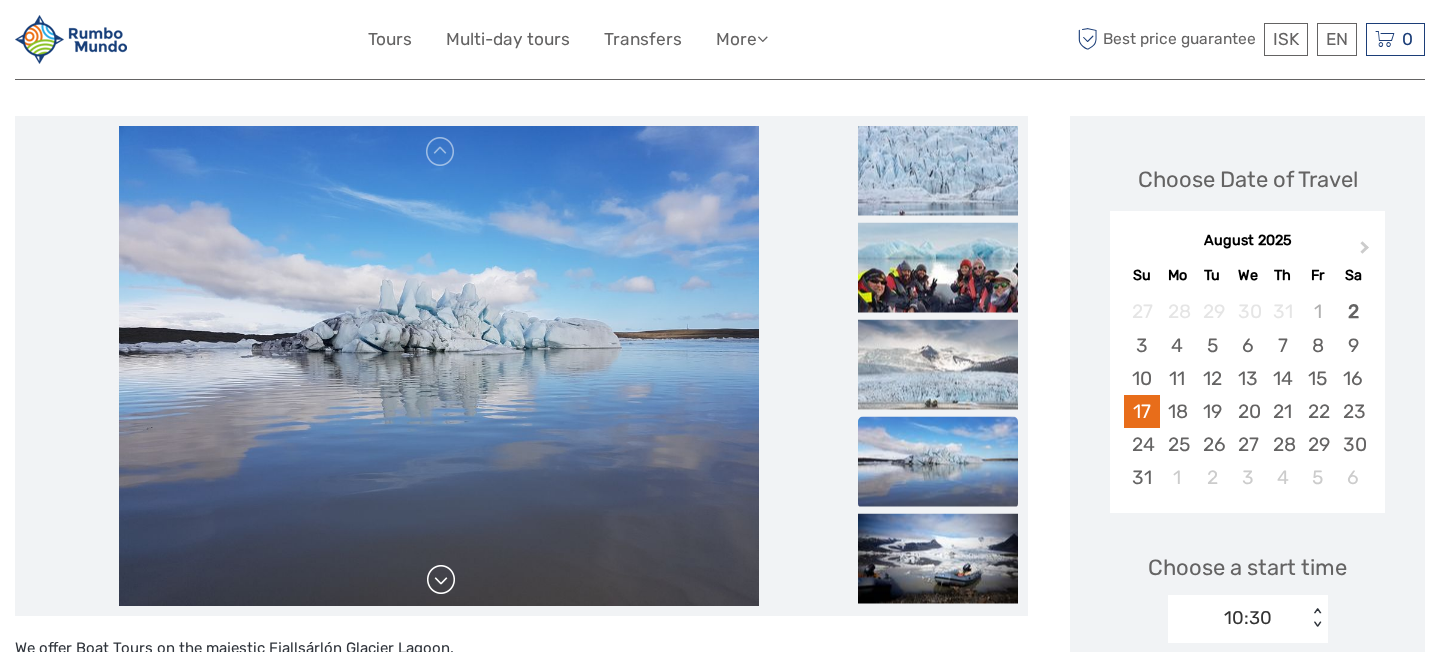 click at bounding box center (441, 580) 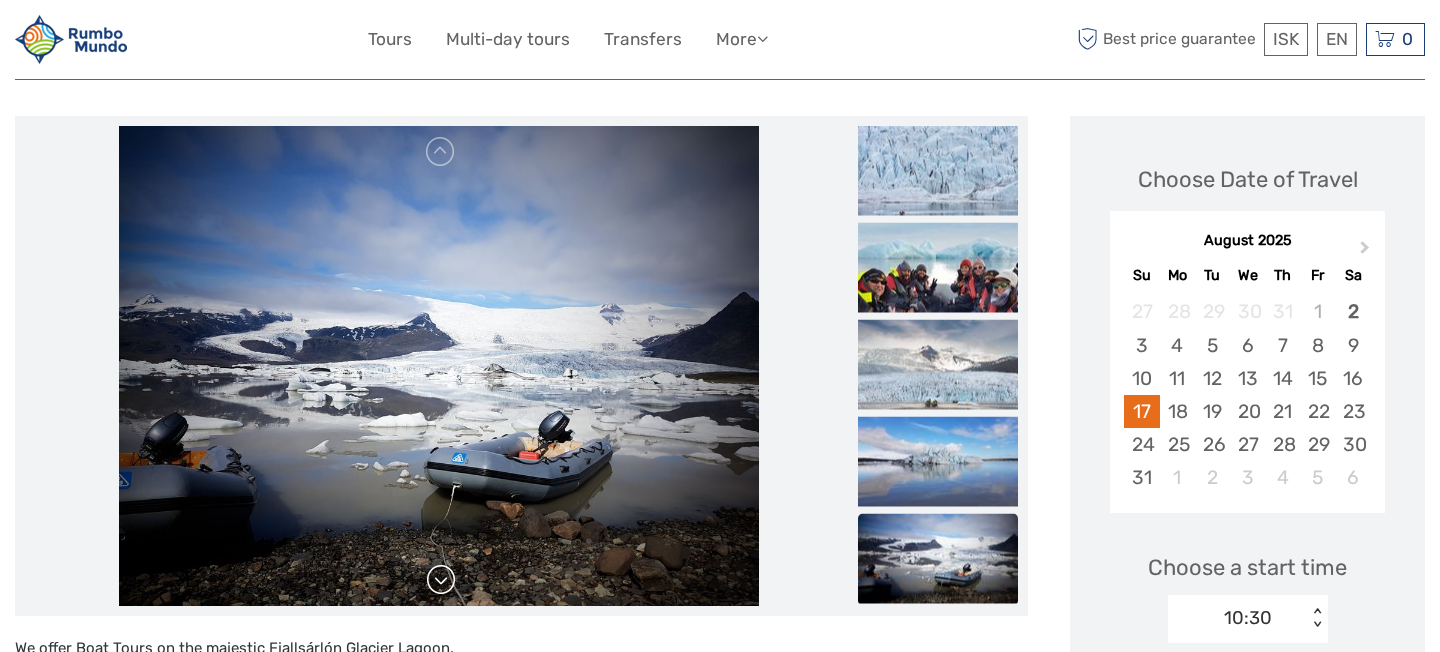 click at bounding box center [441, 580] 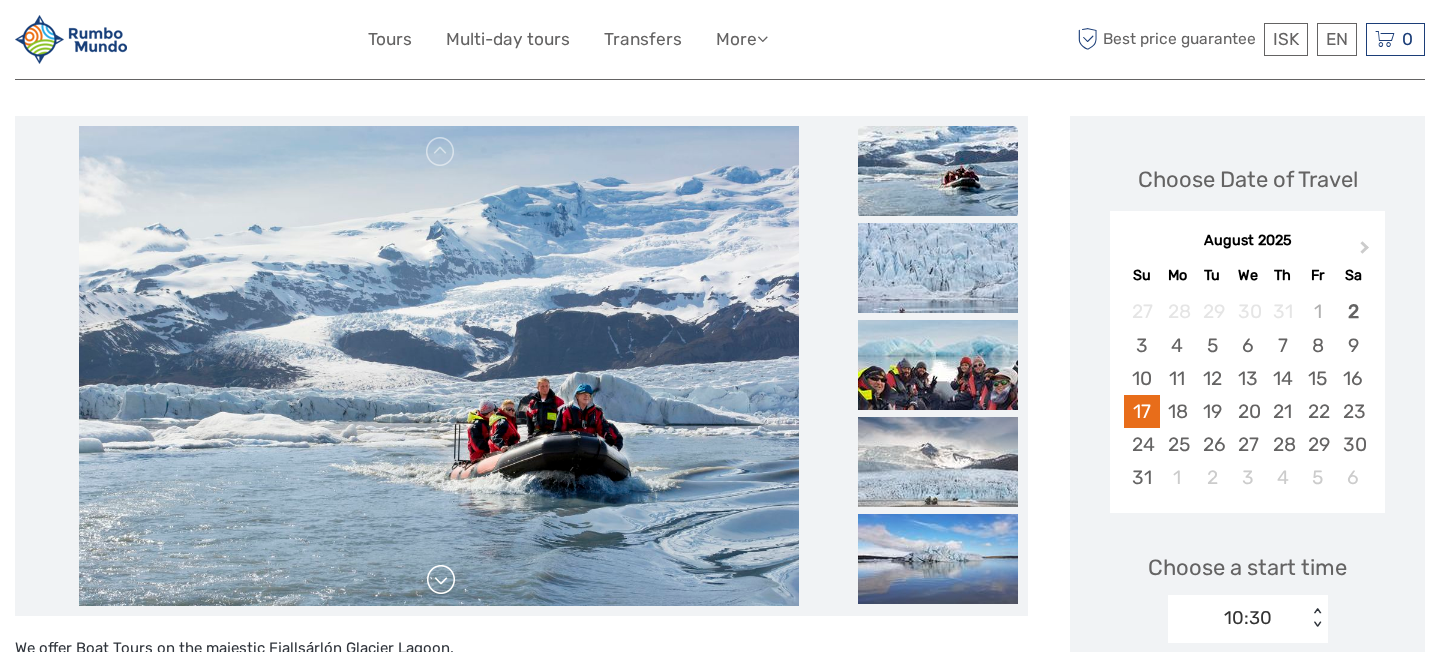 click at bounding box center [441, 580] 